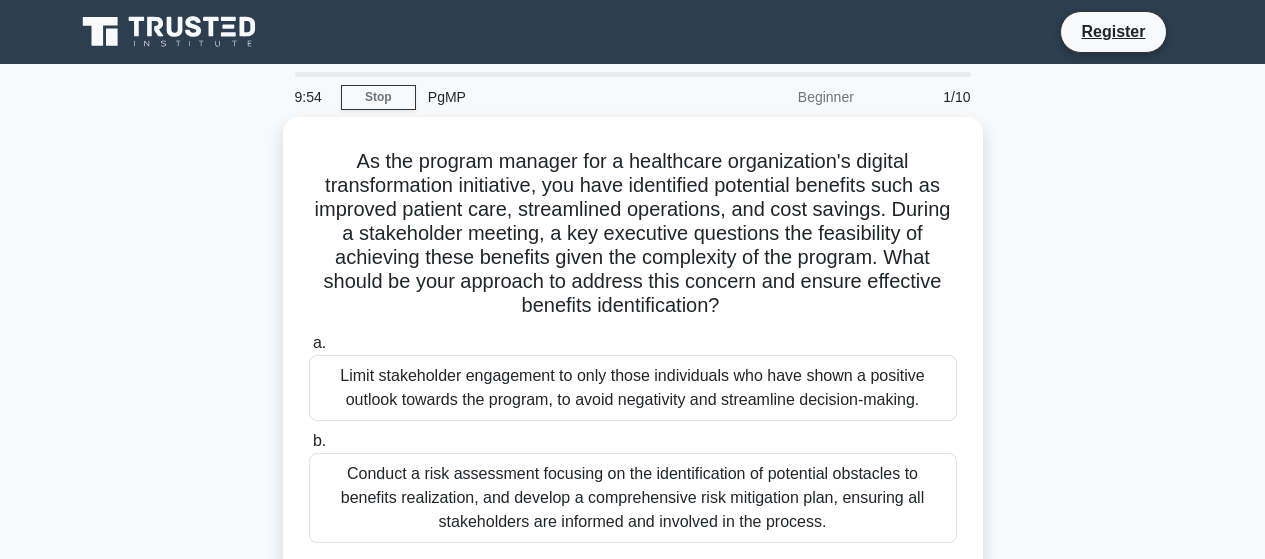 scroll, scrollTop: 0, scrollLeft: 0, axis: both 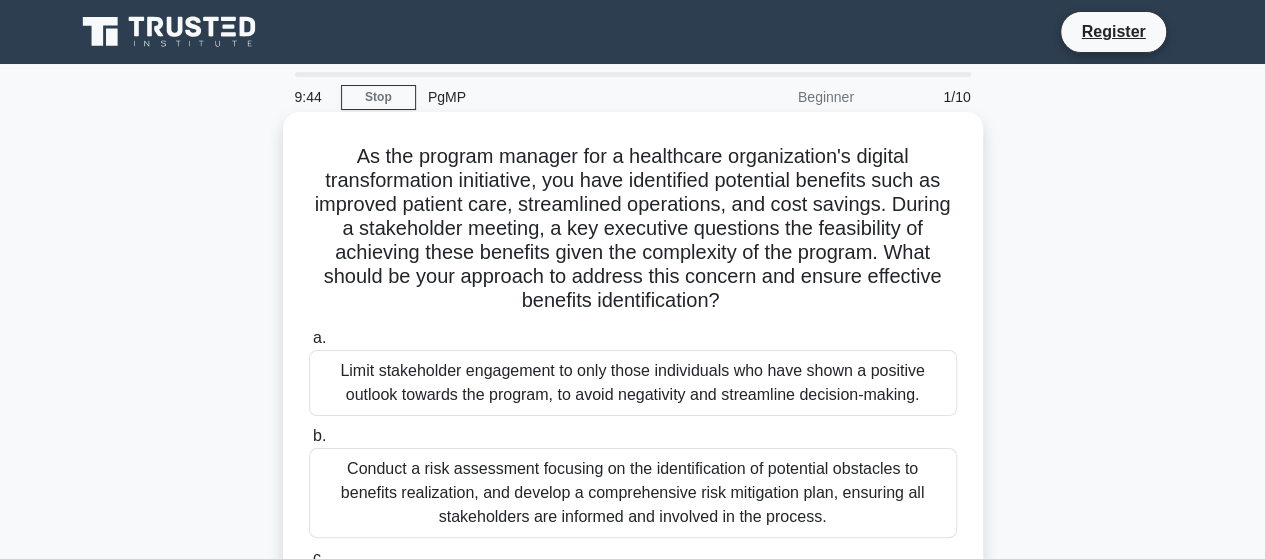 click on "As the program manager for a healthcare organization's digital transformation initiative, you have identified potential benefits such as improved patient care, streamlined operations, and cost savings. During a stakeholder meeting, a key executive questions the feasibility of achieving these benefits given the complexity of the program. What should be your approach to address this concern and ensure effective benefits identification?
.spinner_0XTQ{transform-origin:center;animation:spinner_y6GP .75s linear infinite}@keyframes spinner_y6GP{100%{transform:rotate(360deg)}}" at bounding box center (633, 229) 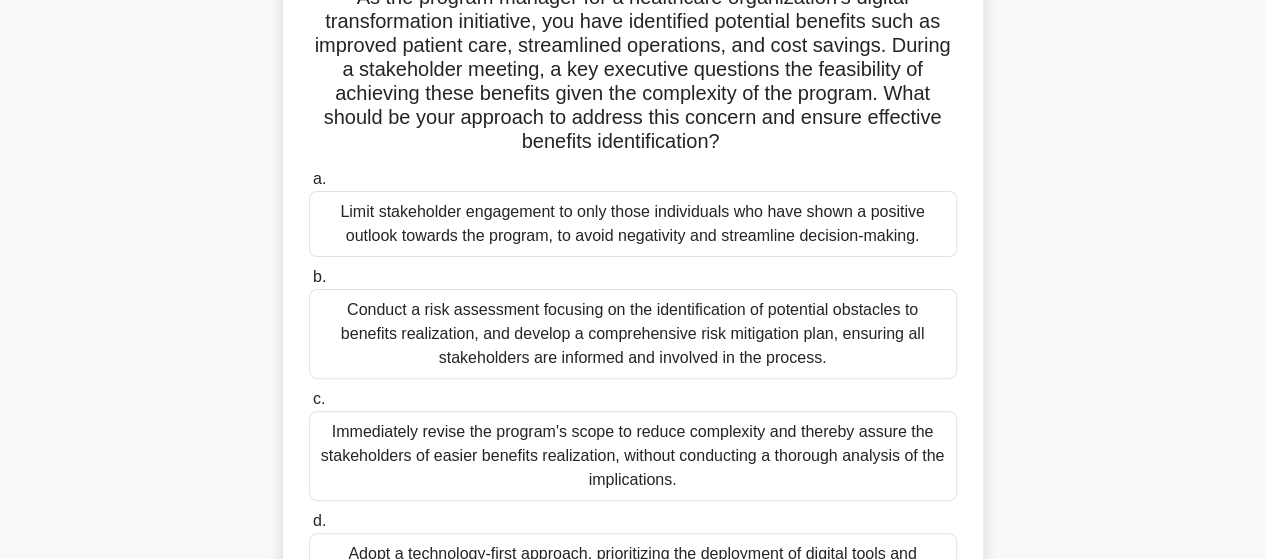 scroll, scrollTop: 100, scrollLeft: 0, axis: vertical 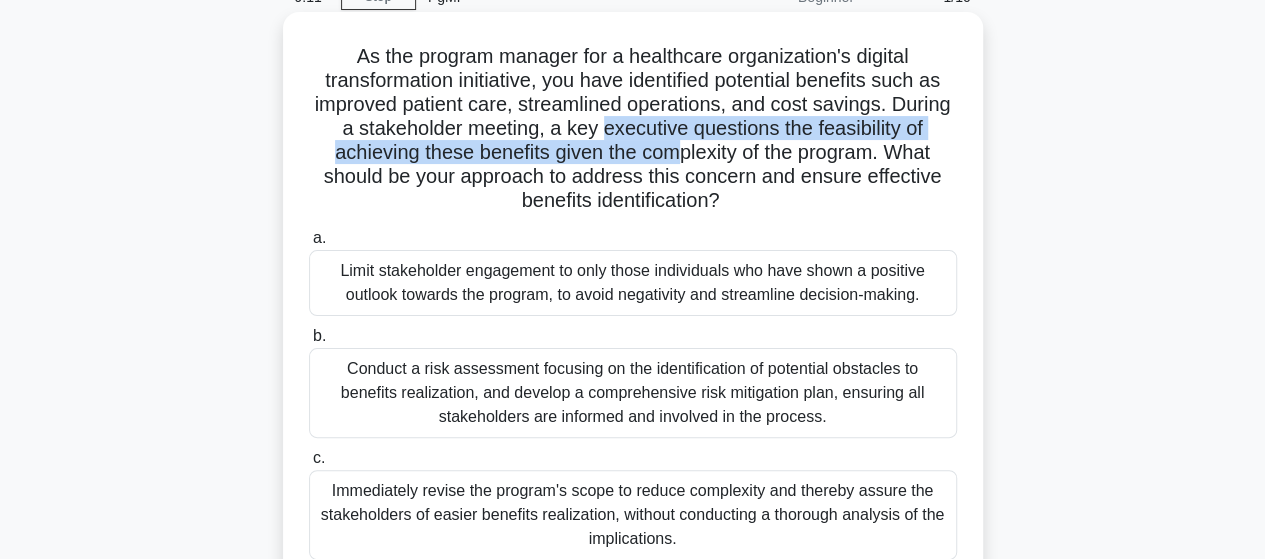 drag, startPoint x: 603, startPoint y: 141, endPoint x: 674, endPoint y: 148, distance: 71.34424 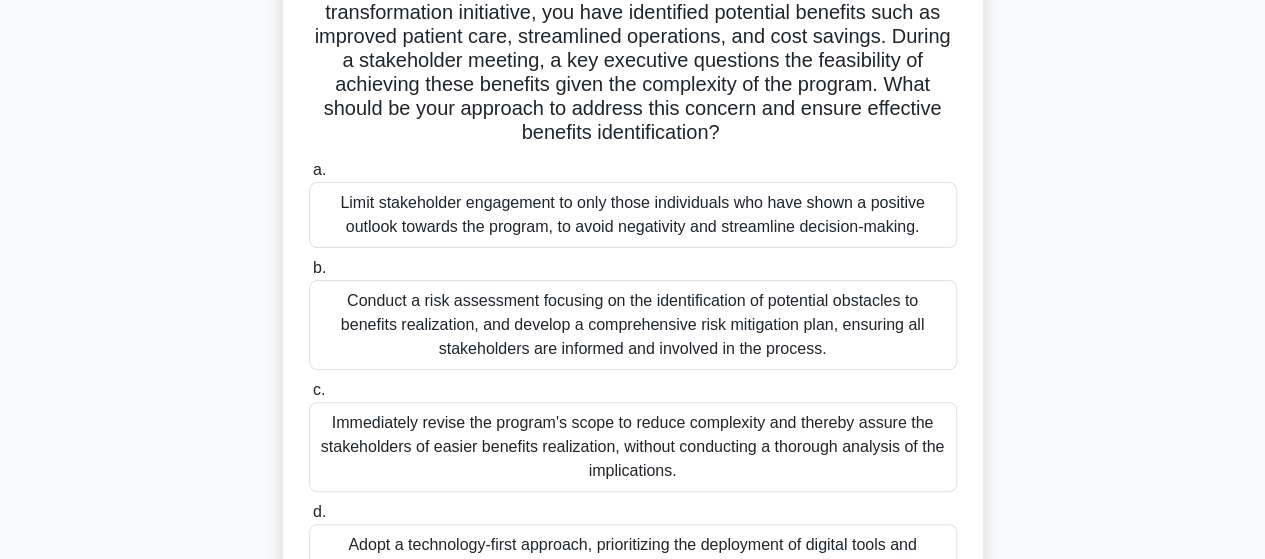 scroll, scrollTop: 200, scrollLeft: 0, axis: vertical 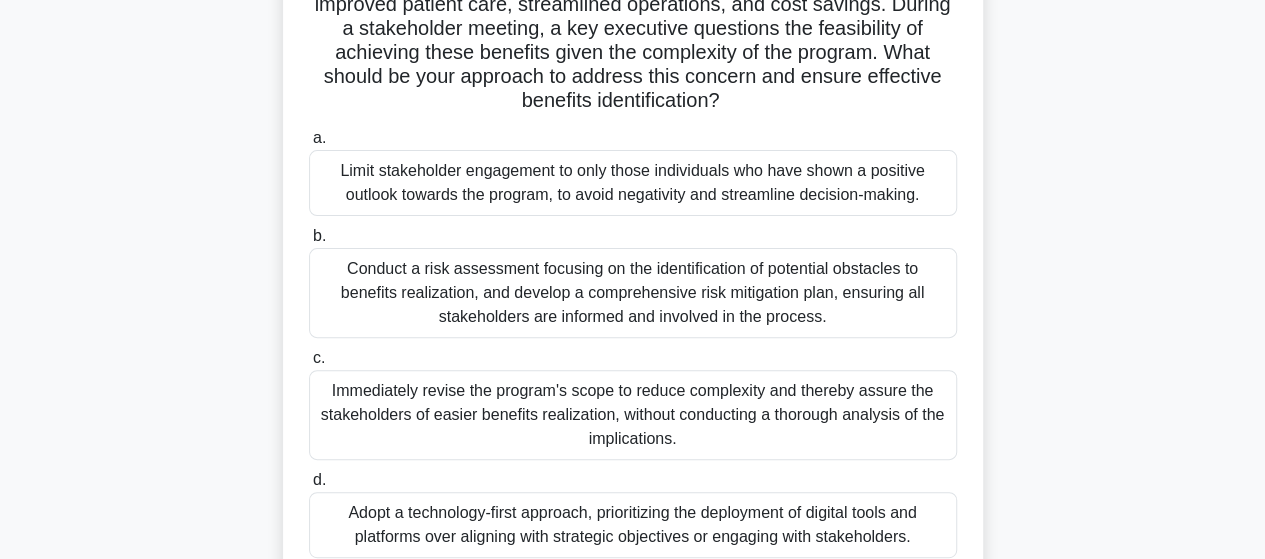click on "Conduct a risk assessment focusing on the identification of potential obstacles to benefits realization, and develop a comprehensive risk mitigation plan, ensuring all stakeholders are informed and involved in the process." at bounding box center [633, 293] 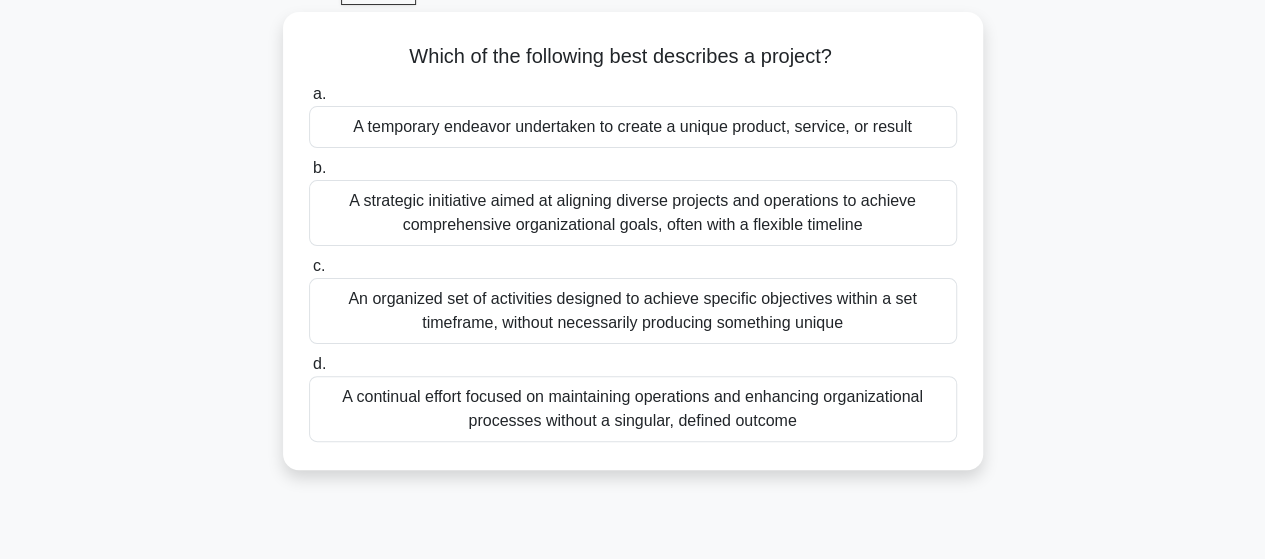 scroll, scrollTop: 0, scrollLeft: 0, axis: both 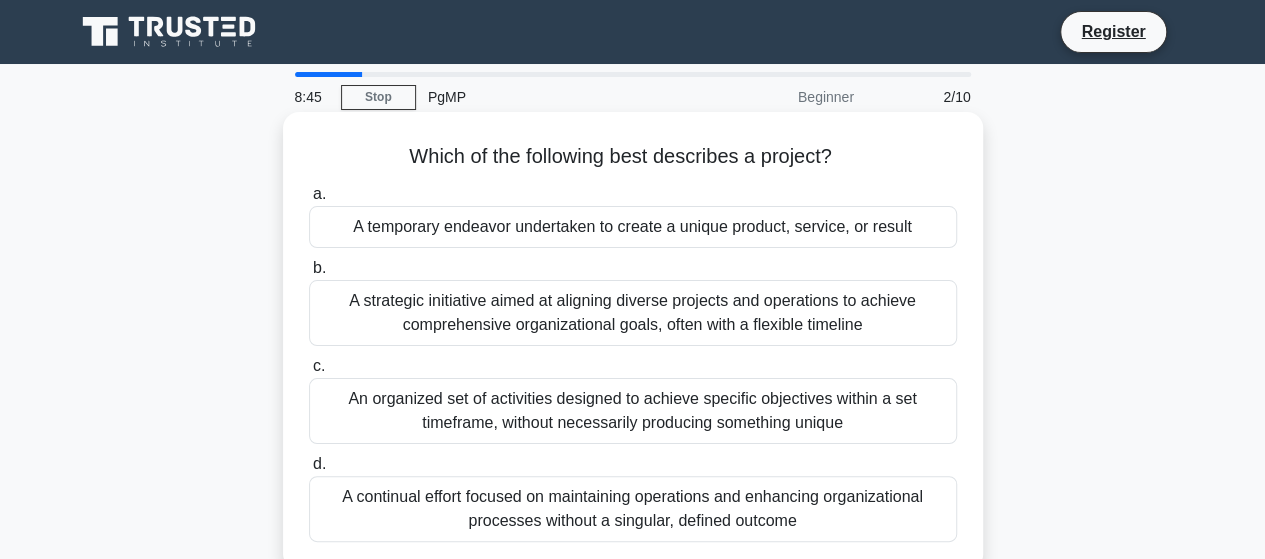 click on "A temporary endeavor undertaken to create a unique product, service, or result" at bounding box center [633, 227] 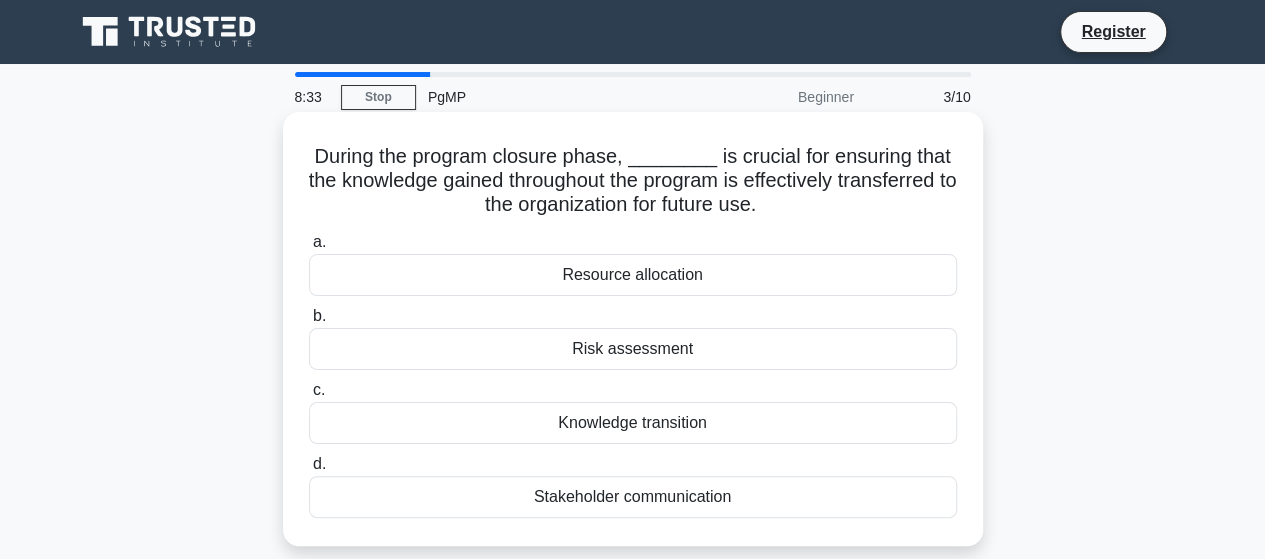 click on "Knowledge transition" at bounding box center [633, 423] 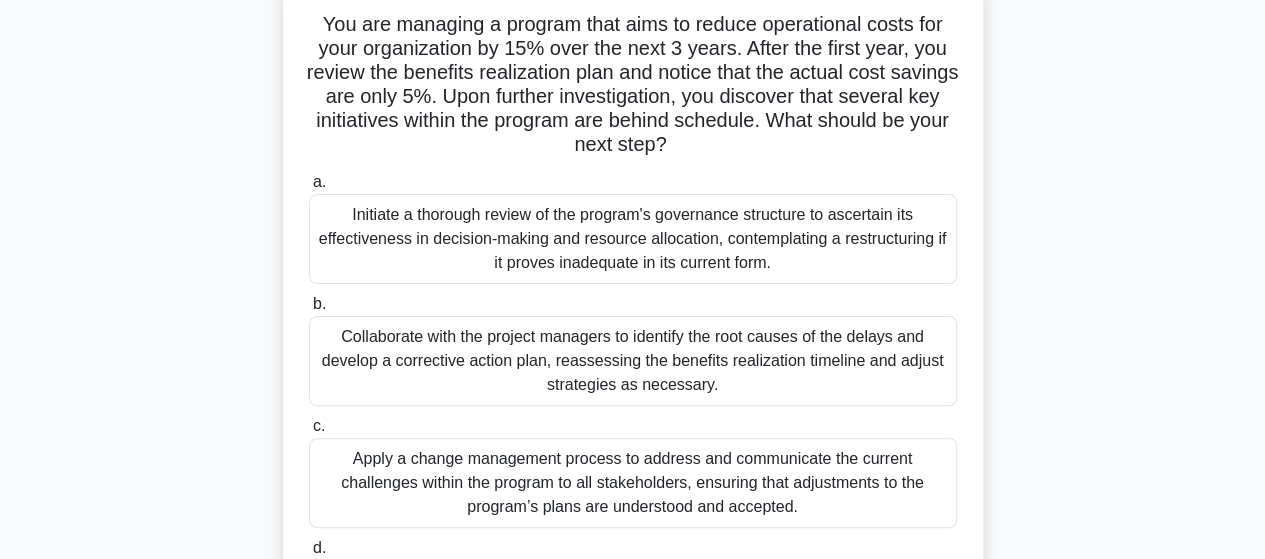 scroll, scrollTop: 100, scrollLeft: 0, axis: vertical 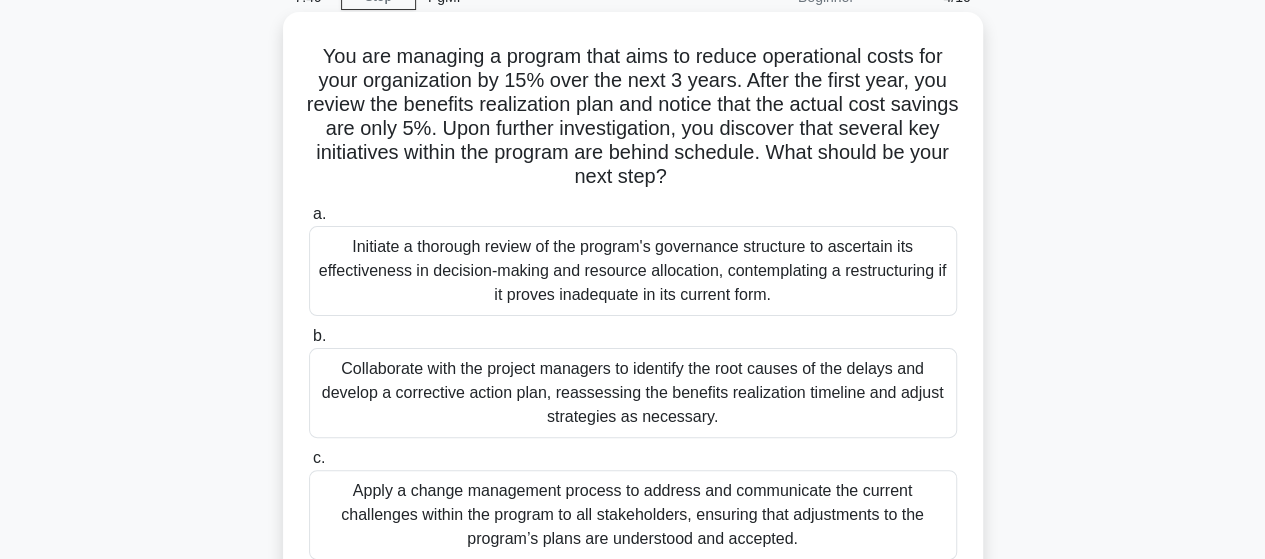 click on "Collaborate with the project managers to identify the root causes of the delays and develop a corrective action plan, reassessing the benefits realization timeline and adjust strategies as necessary." at bounding box center (633, 393) 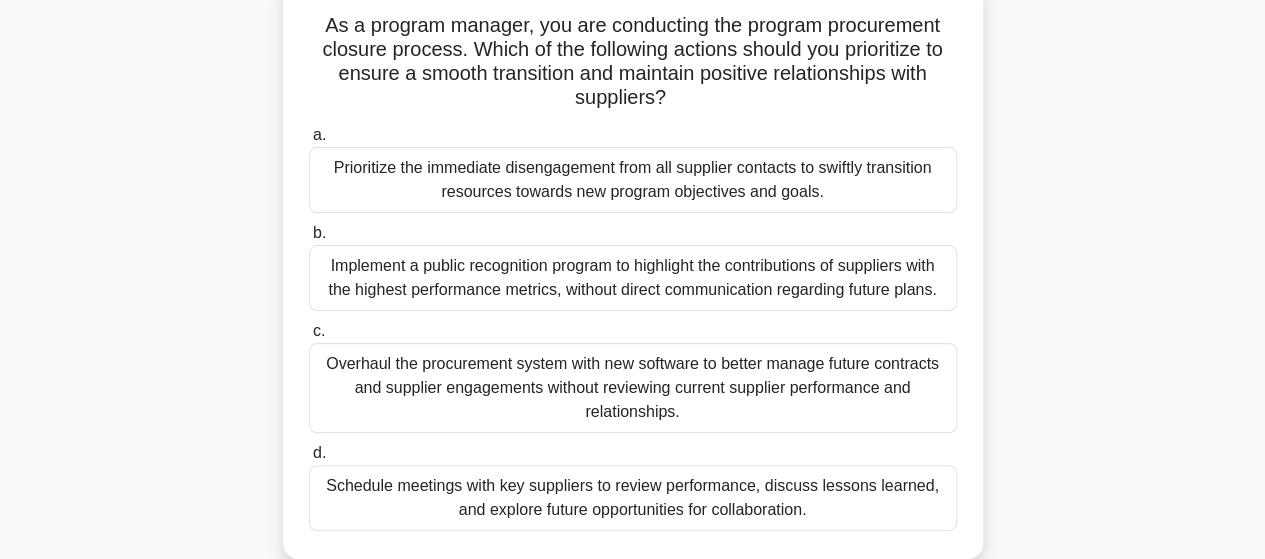 scroll, scrollTop: 100, scrollLeft: 0, axis: vertical 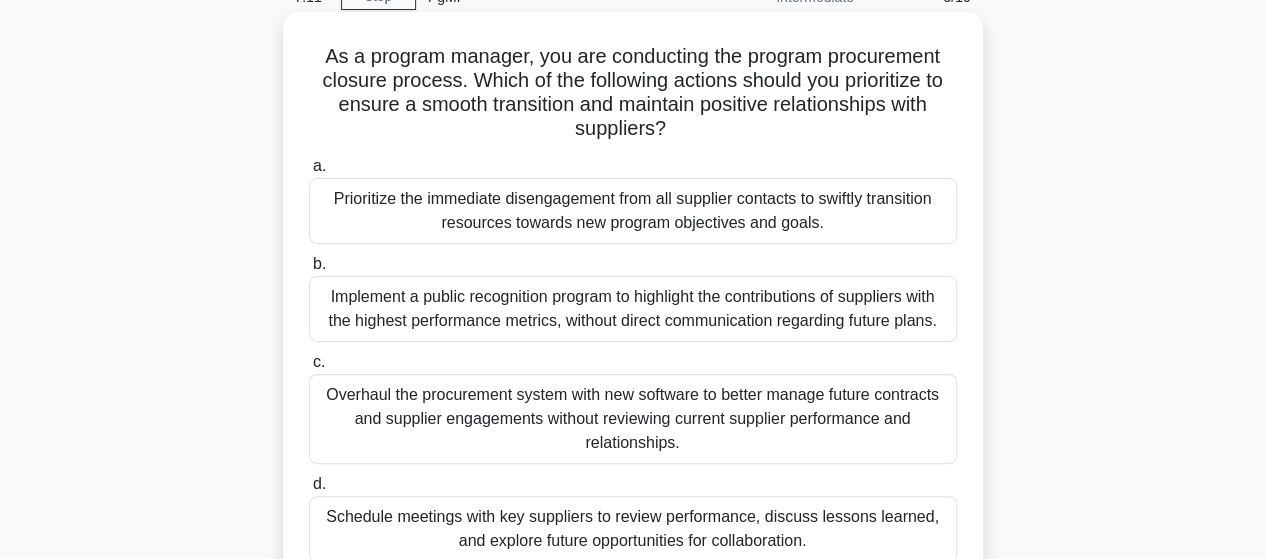 drag, startPoint x: 690, startPoint y: 115, endPoint x: 734, endPoint y: 119, distance: 44.181442 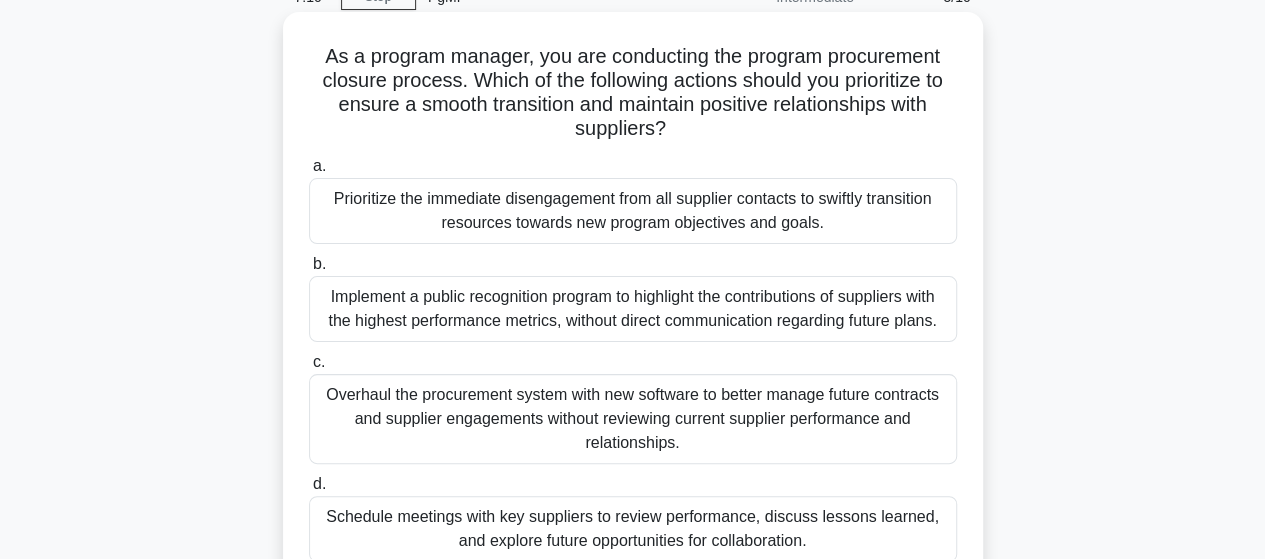 drag, startPoint x: 685, startPoint y: 97, endPoint x: 746, endPoint y: 121, distance: 65.551506 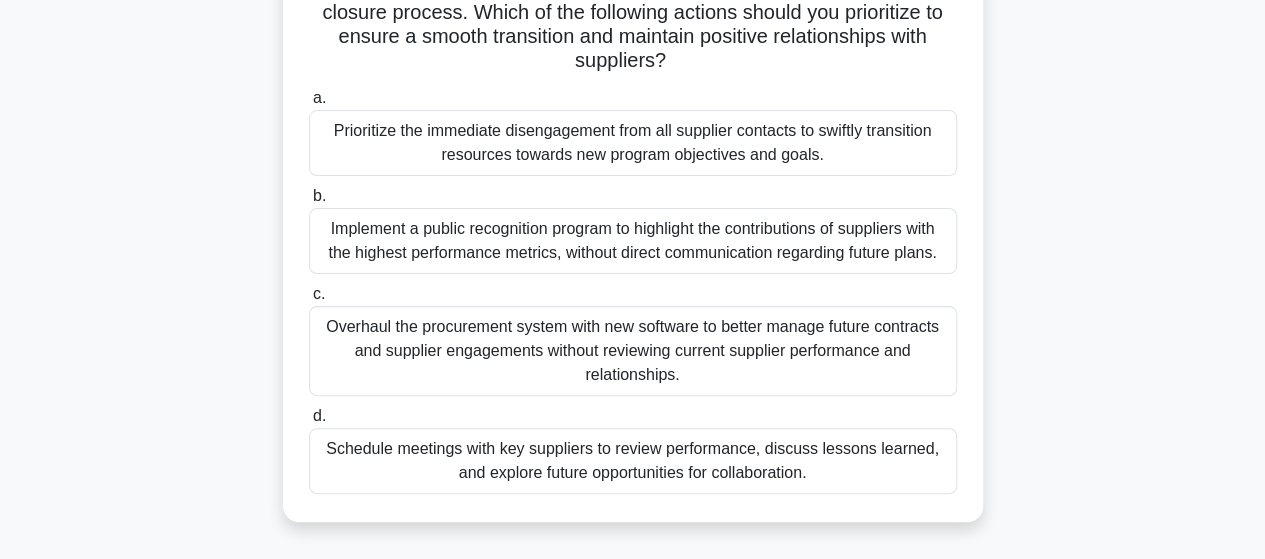 scroll, scrollTop: 200, scrollLeft: 0, axis: vertical 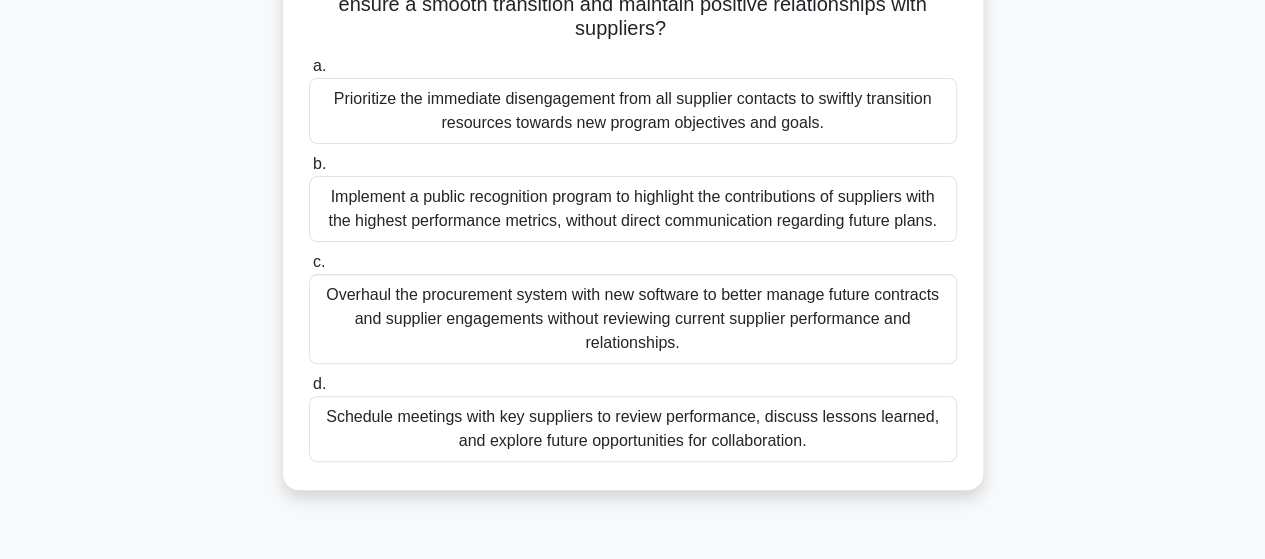 click on "Schedule meetings with key suppliers to review performance, discuss lessons learned, and explore future opportunities for collaboration." at bounding box center (633, 429) 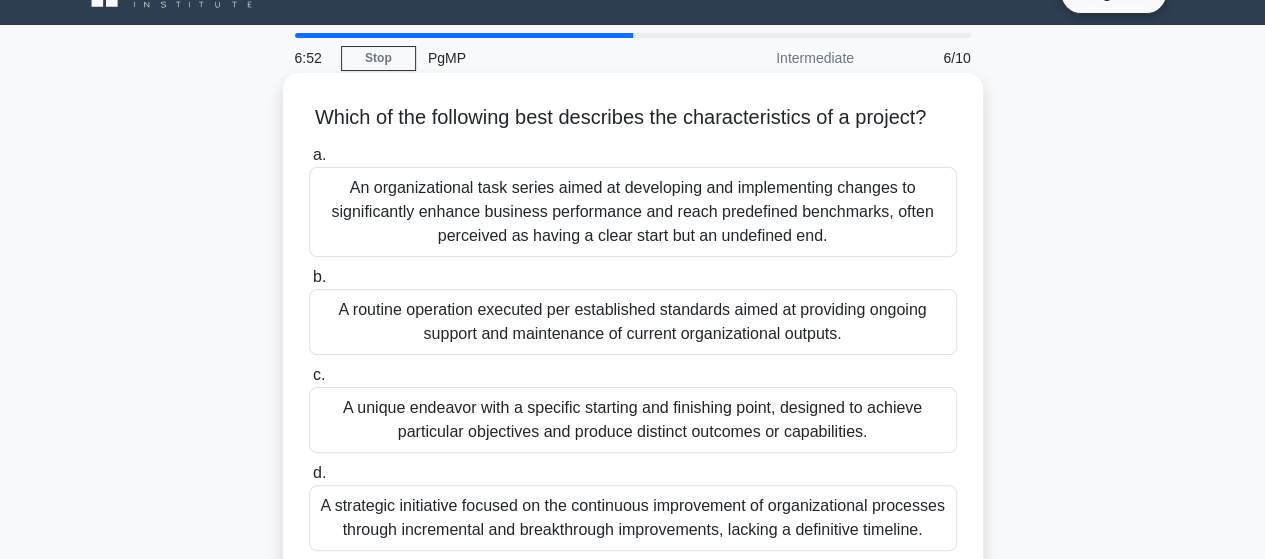 scroll, scrollTop: 0, scrollLeft: 0, axis: both 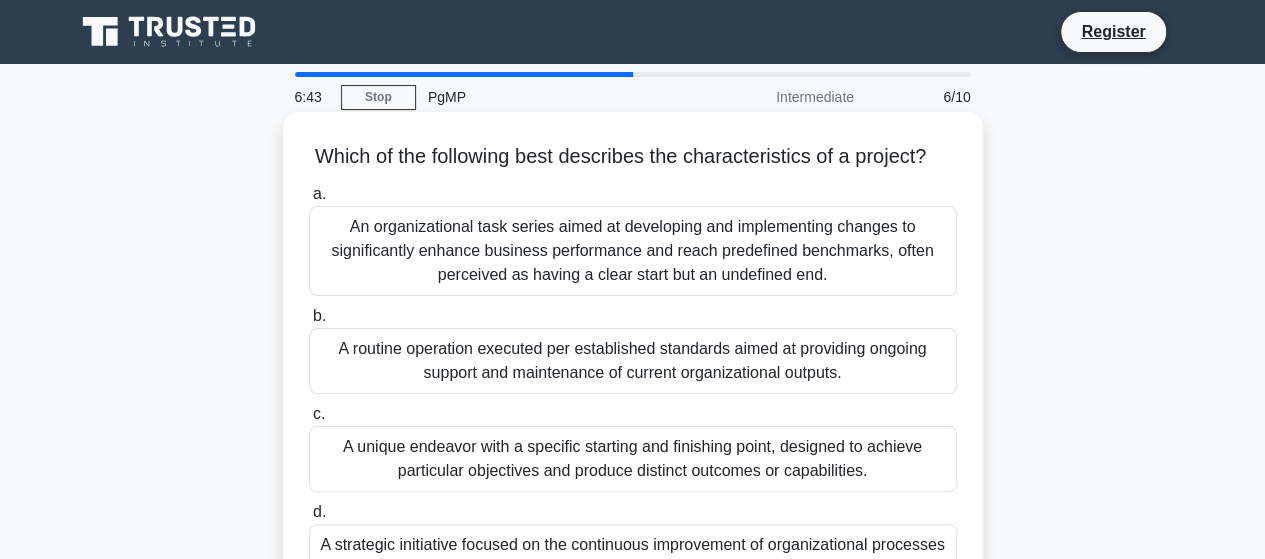 click on "A unique endeavor with a specific starting and finishing point, designed to achieve particular objectives and produce distinct outcomes or capabilities." at bounding box center (633, 459) 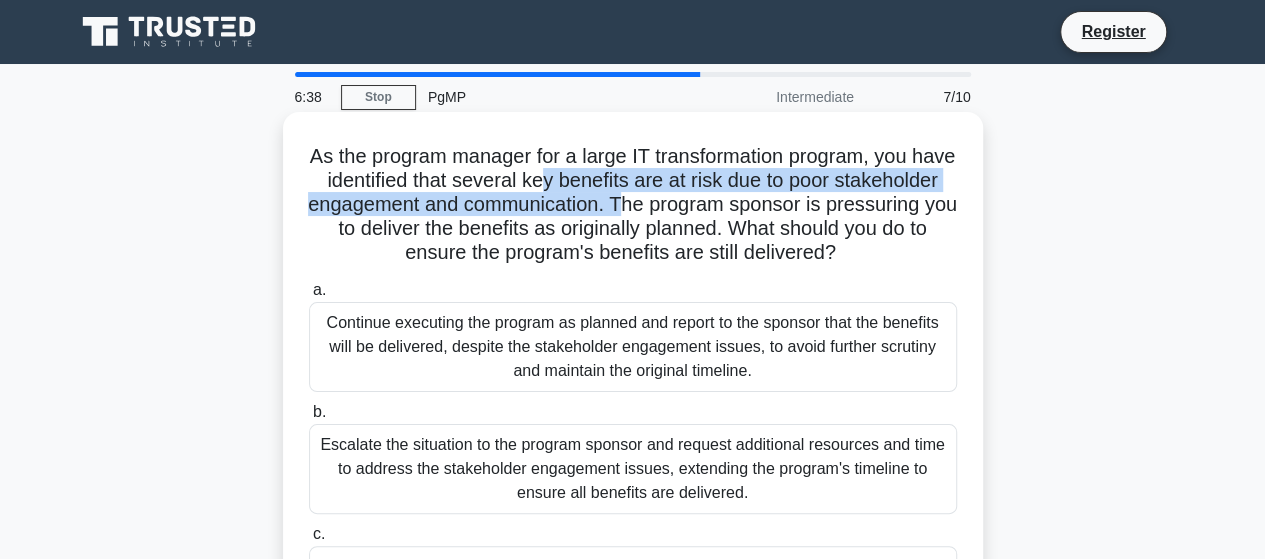 drag, startPoint x: 622, startPoint y: 184, endPoint x: 743, endPoint y: 207, distance: 123.16656 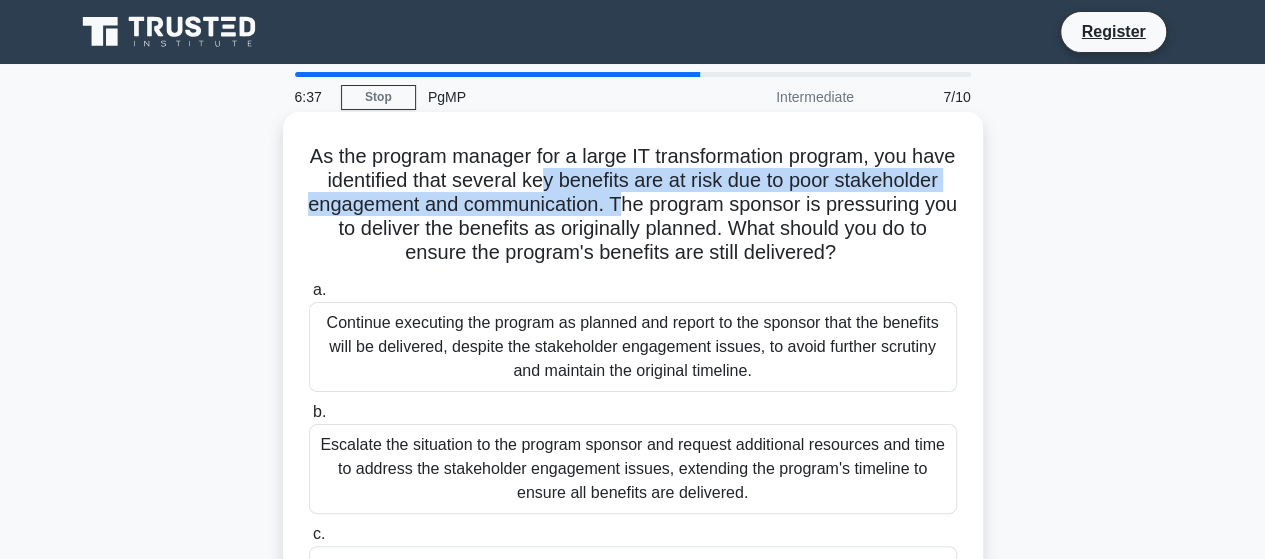 click on "As the program manager for a large IT transformation program, you have identified that several key benefits are at risk due to poor stakeholder engagement and communication. The program sponsor is pressuring you to deliver the benefits as originally planned. What should you do to ensure the program's benefits are still delivered?
.spinner_0XTQ{transform-origin:center;animation:spinner_y6GP .75s linear infinite}@keyframes spinner_y6GP{100%{transform:rotate(360deg)}}" at bounding box center (633, 205) 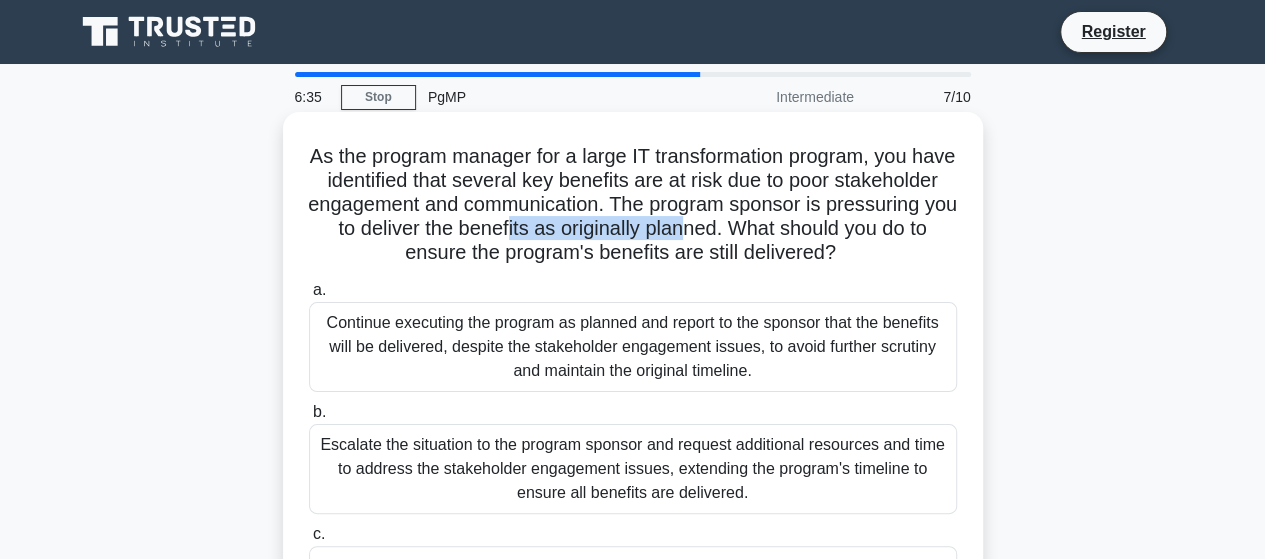 drag, startPoint x: 656, startPoint y: 227, endPoint x: 832, endPoint y: 237, distance: 176.28386 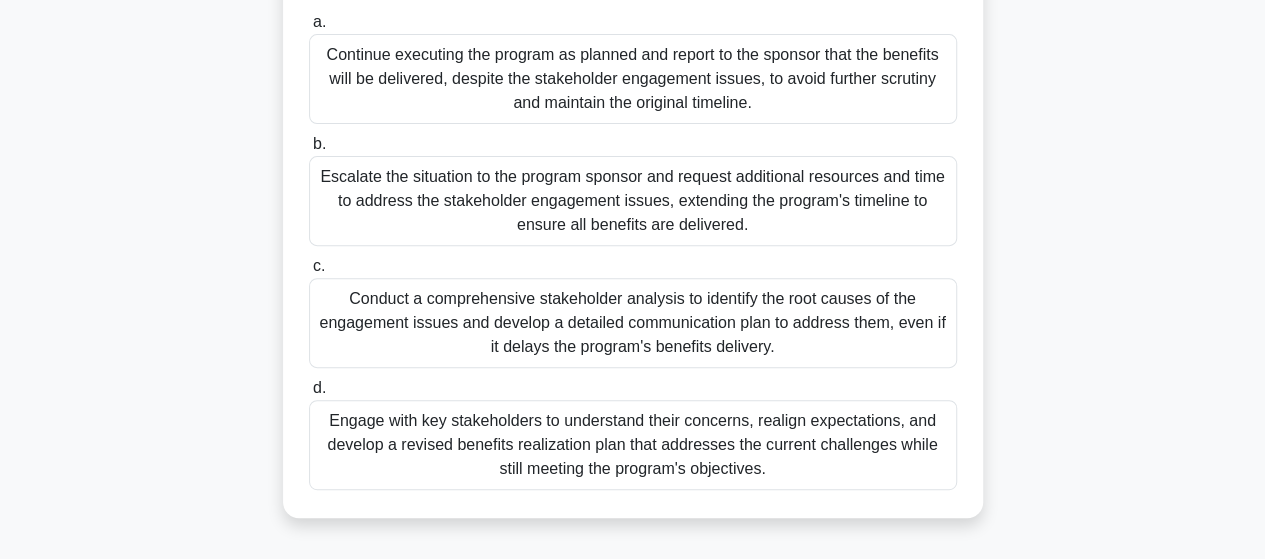 scroll, scrollTop: 300, scrollLeft: 0, axis: vertical 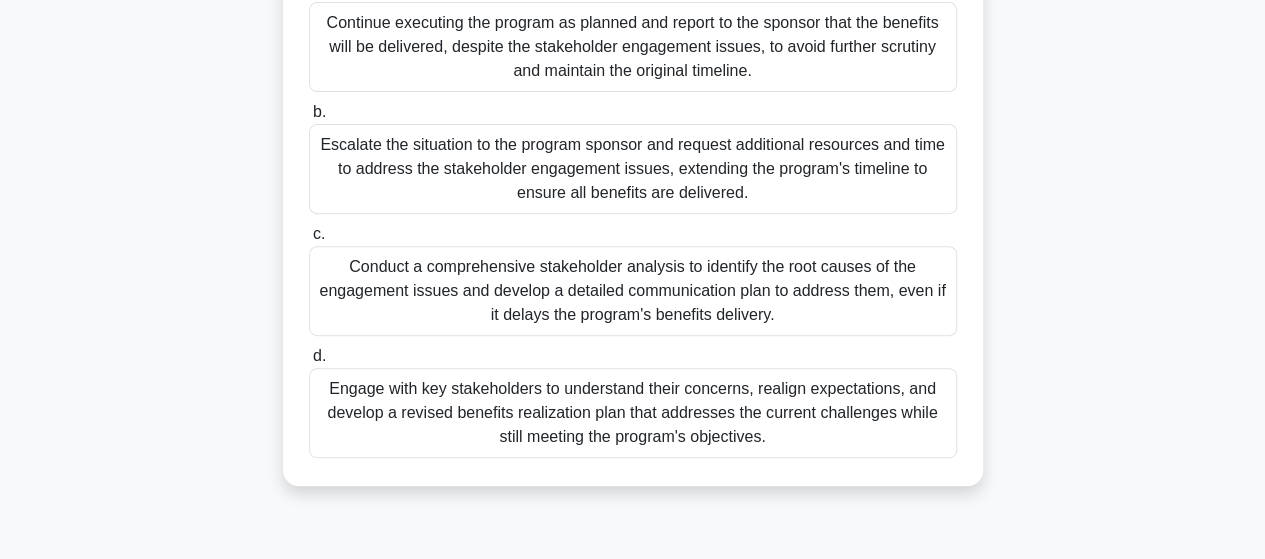 click on "Conduct a comprehensive stakeholder analysis to identify the root causes of the engagement issues and develop a detailed communication plan to address them, even if it delays the program's benefits delivery." at bounding box center [633, 291] 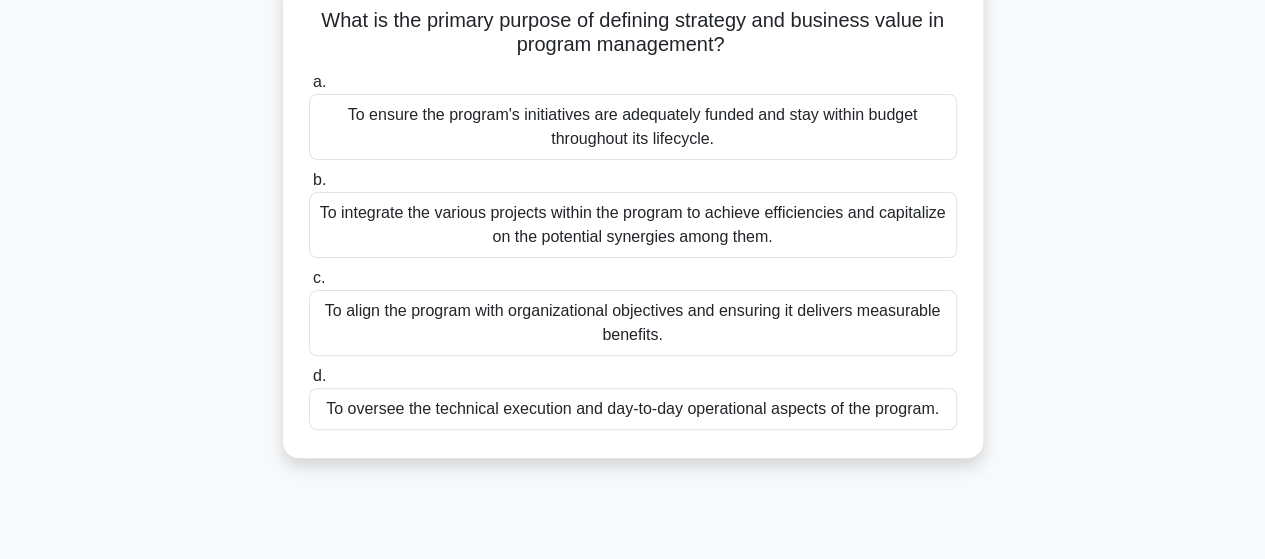 scroll, scrollTop: 200, scrollLeft: 0, axis: vertical 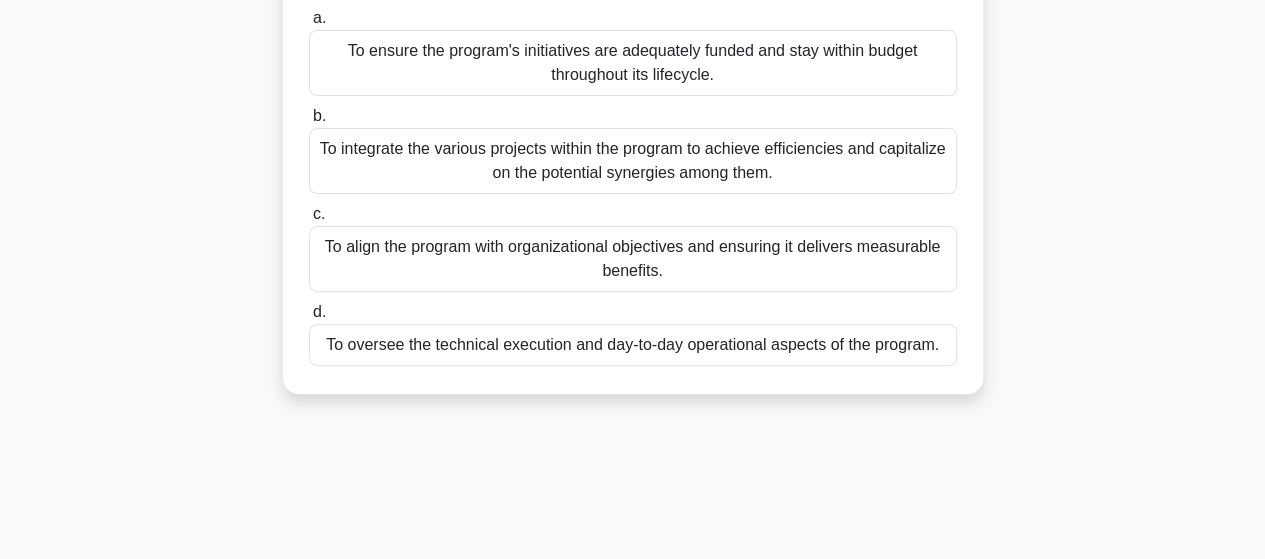 click on "To align the program with organizational objectives and ensuring it delivers measurable benefits." at bounding box center (633, 259) 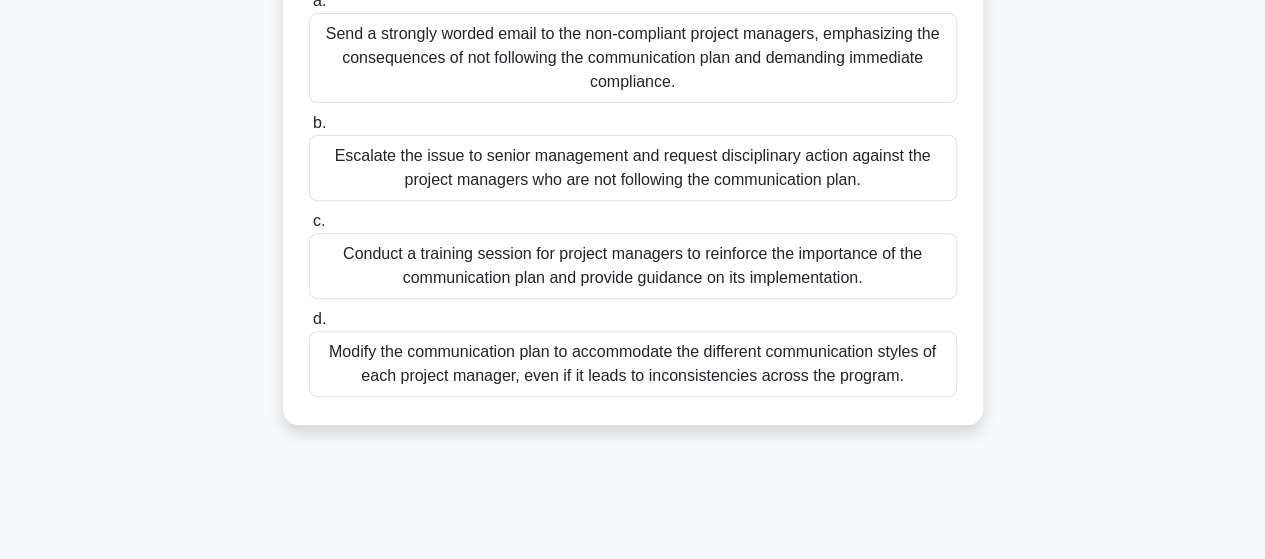 scroll, scrollTop: 400, scrollLeft: 0, axis: vertical 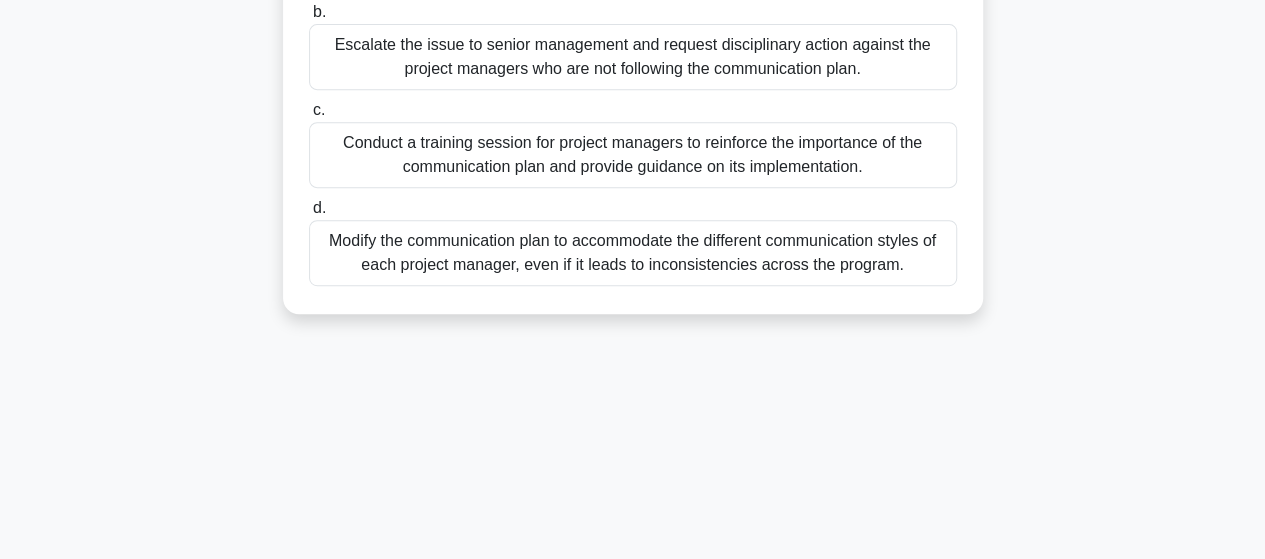 click on "Conduct a training session for project managers to reinforce the importance of the communication plan and provide guidance on its implementation." at bounding box center (633, 155) 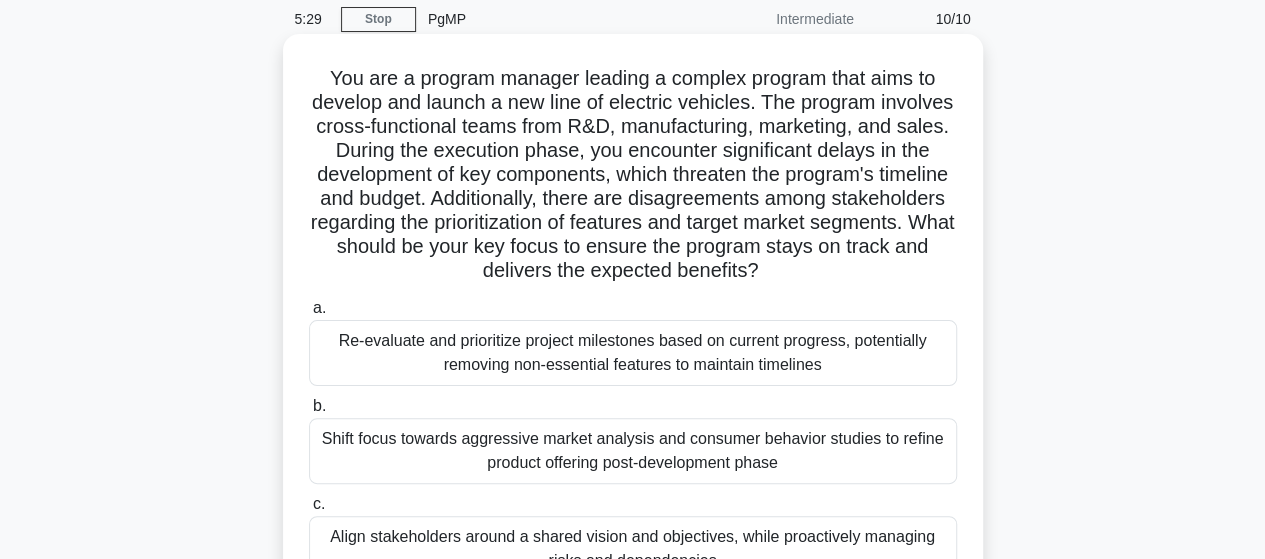 scroll, scrollTop: 0, scrollLeft: 0, axis: both 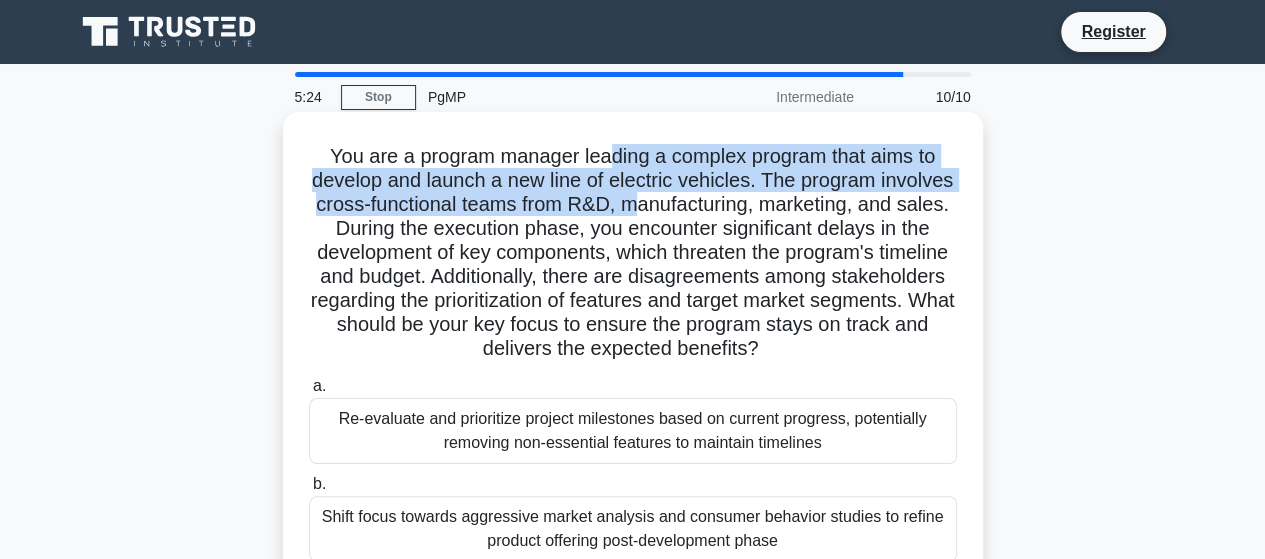 drag, startPoint x: 606, startPoint y: 165, endPoint x: 722, endPoint y: 210, distance: 124.42267 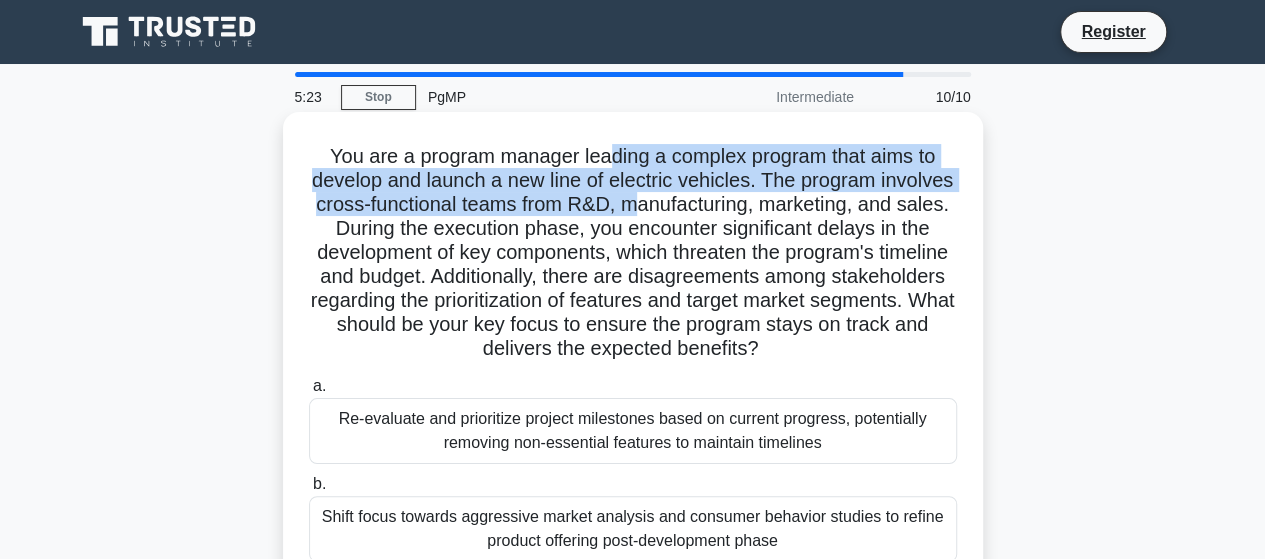 click on "You are a program manager leading a complex program that aims to develop and launch a new line of electric vehicles. The program involves cross-functional teams from R&D, manufacturing, marketing, and sales. During the execution phase, you encounter significant delays in the development of key components, which threaten the program's timeline and budget. Additionally, there are disagreements among stakeholders regarding the prioritization of features and target market segments. What should be your key focus to ensure the program stays on track and delivers the expected benefits?
.spinner_0XTQ{transform-origin:center;animation:spinner_y6GP .75s linear infinite}@keyframes spinner_y6GP{100%{transform:rotate(360deg)}}" at bounding box center [633, 253] 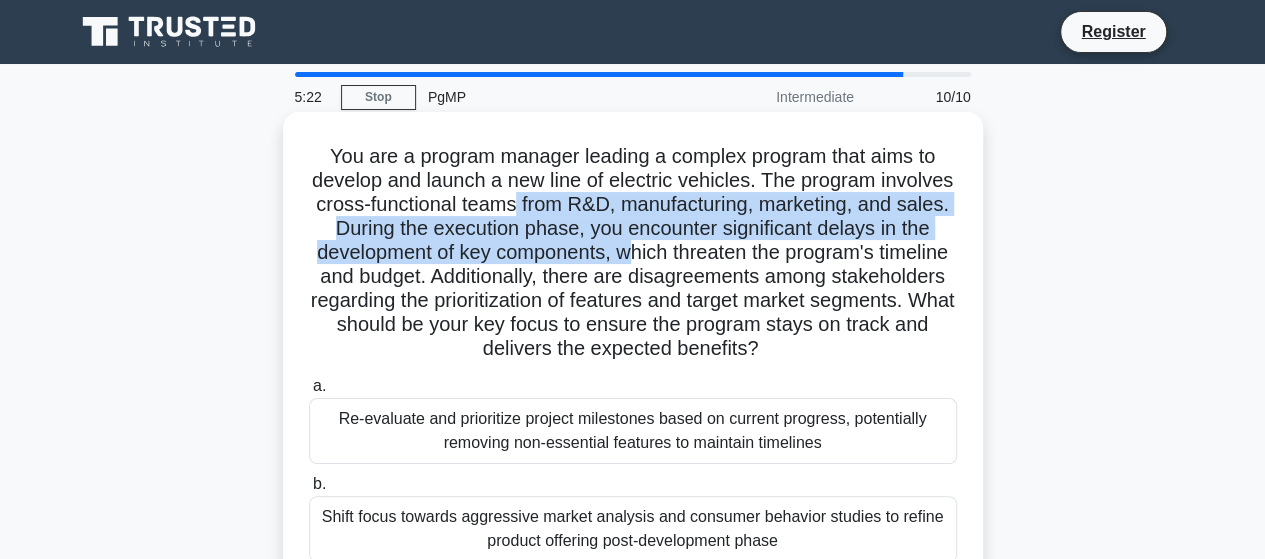 drag, startPoint x: 601, startPoint y: 204, endPoint x: 696, endPoint y: 247, distance: 104.27847 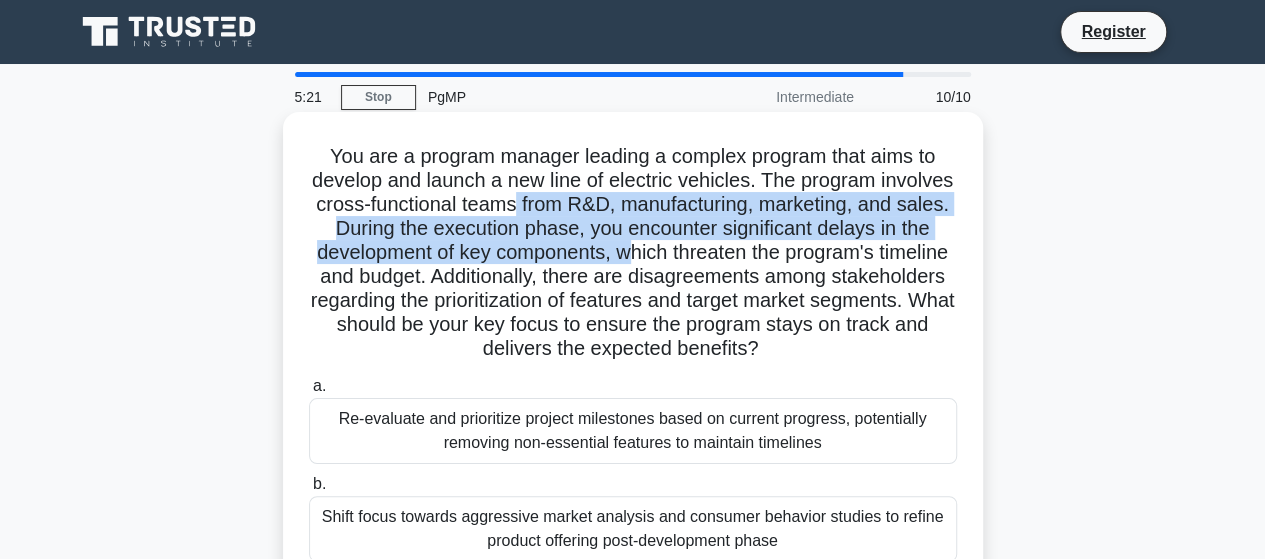 click on "You are a program manager leading a complex program that aims to develop and launch a new line of electric vehicles. The program involves cross-functional teams from R&D, manufacturing, marketing, and sales. During the execution phase, you encounter significant delays in the development of key components, which threaten the program's timeline and budget. Additionally, there are disagreements among stakeholders regarding the prioritization of features and target market segments. What should be your key focus to ensure the program stays on track and delivers the expected benefits?
.spinner_0XTQ{transform-origin:center;animation:spinner_y6GP .75s linear infinite}@keyframes spinner_y6GP{100%{transform:rotate(360deg)}}" at bounding box center [633, 253] 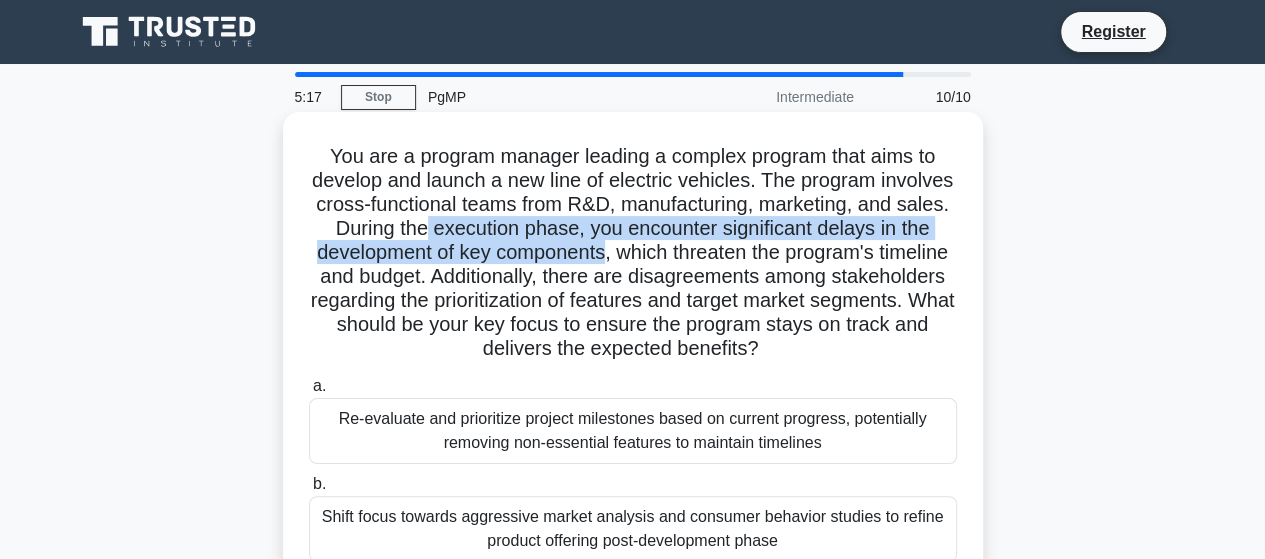 drag, startPoint x: 499, startPoint y: 223, endPoint x: 671, endPoint y: 256, distance: 175.13708 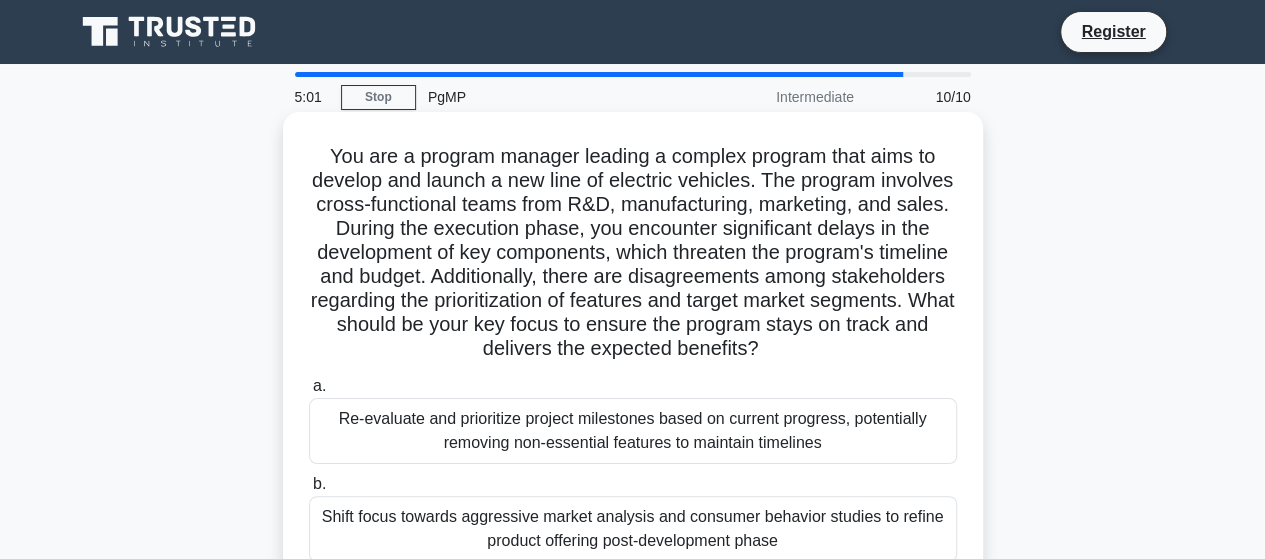 drag, startPoint x: 643, startPoint y: 279, endPoint x: 880, endPoint y: 362, distance: 251.11353 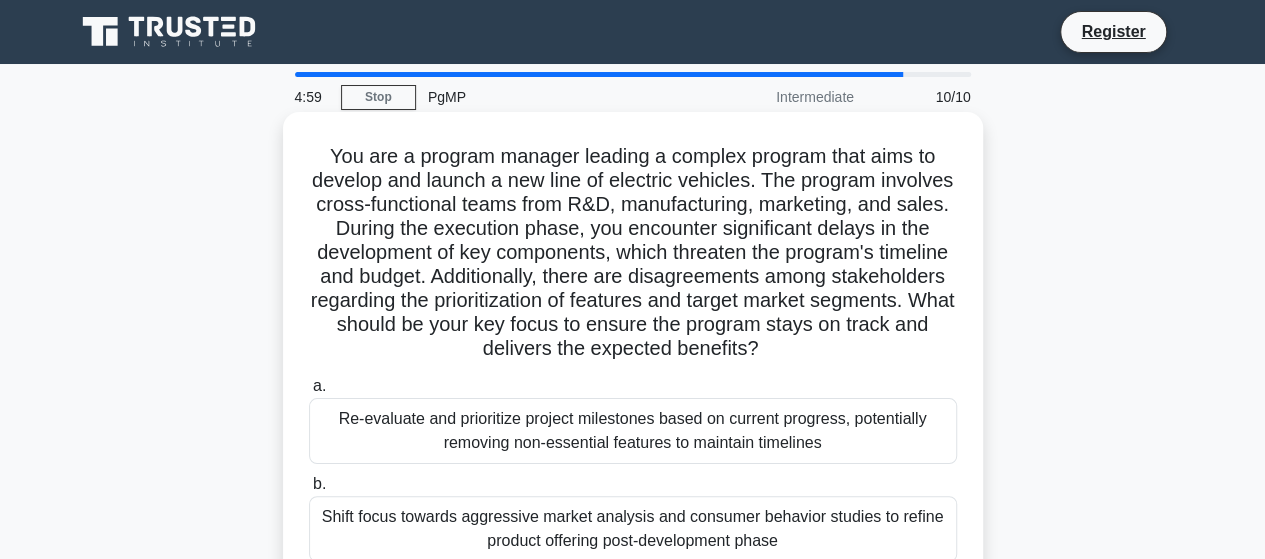 click on "a.
Re-evaluate and prioritize project milestones based on current progress, potentially removing non-essential features to maintain timelines" at bounding box center [633, 419] 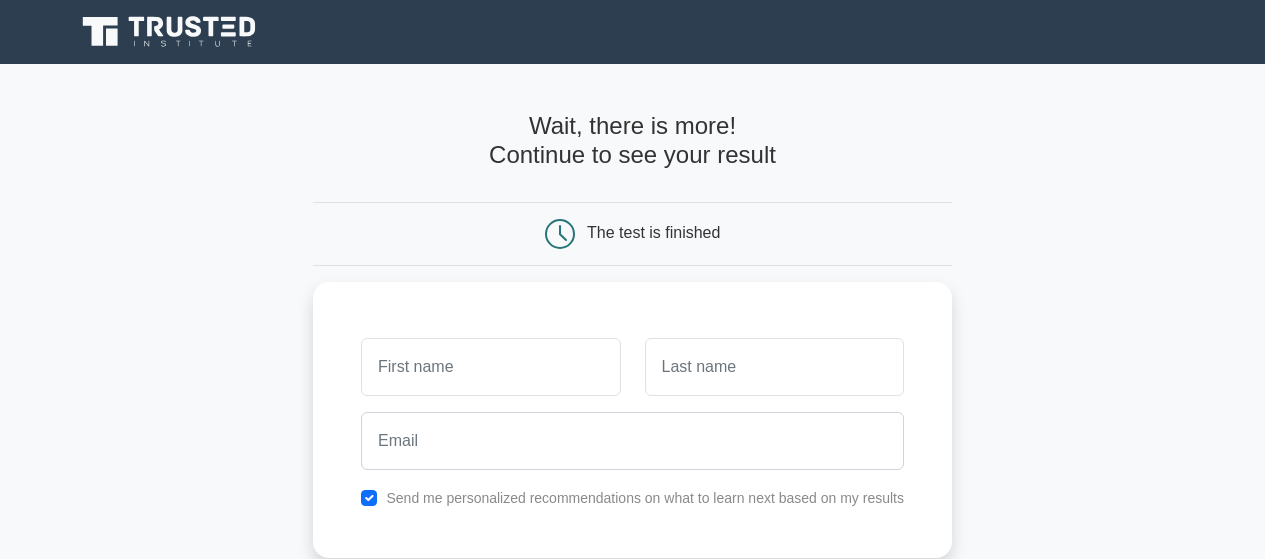 scroll, scrollTop: 200, scrollLeft: 0, axis: vertical 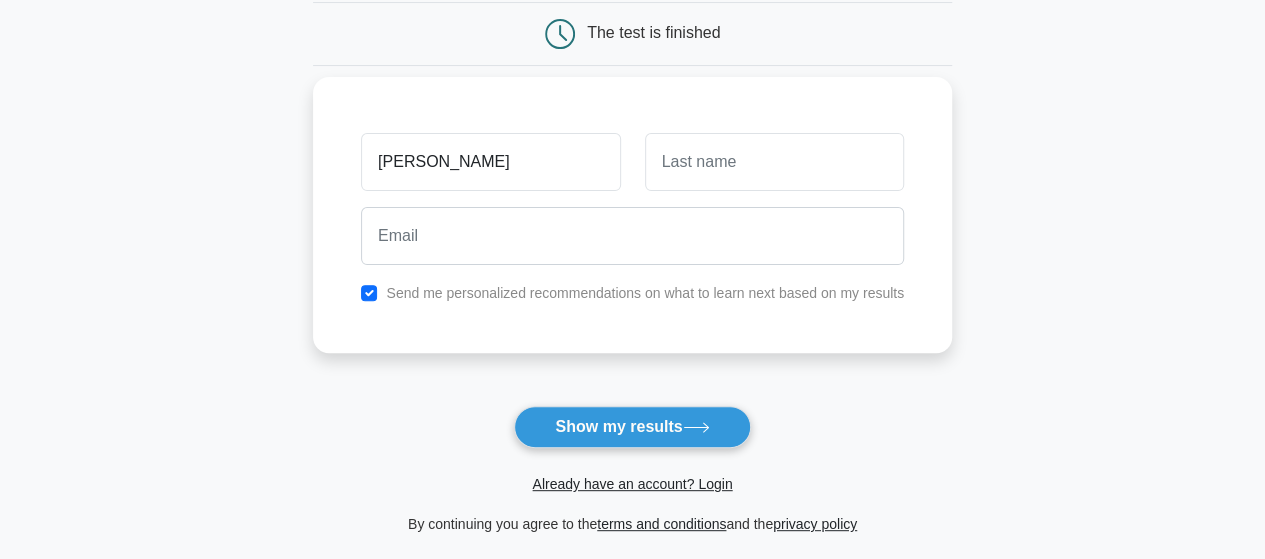 click on "[PERSON_NAME]" at bounding box center (490, 162) 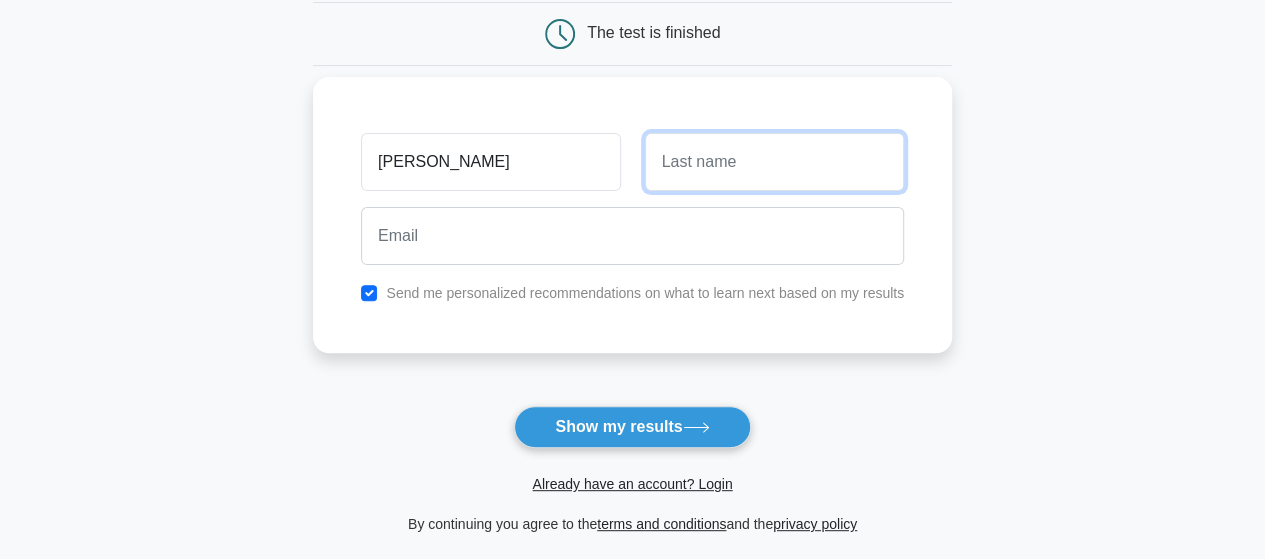 click at bounding box center (774, 162) 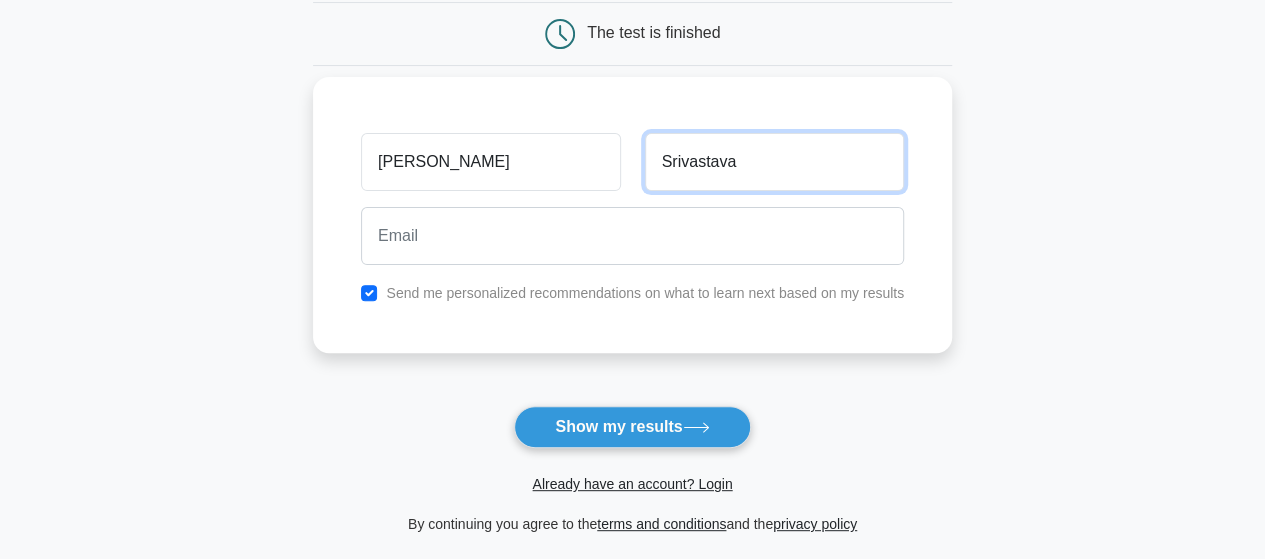 type on "Srivastava" 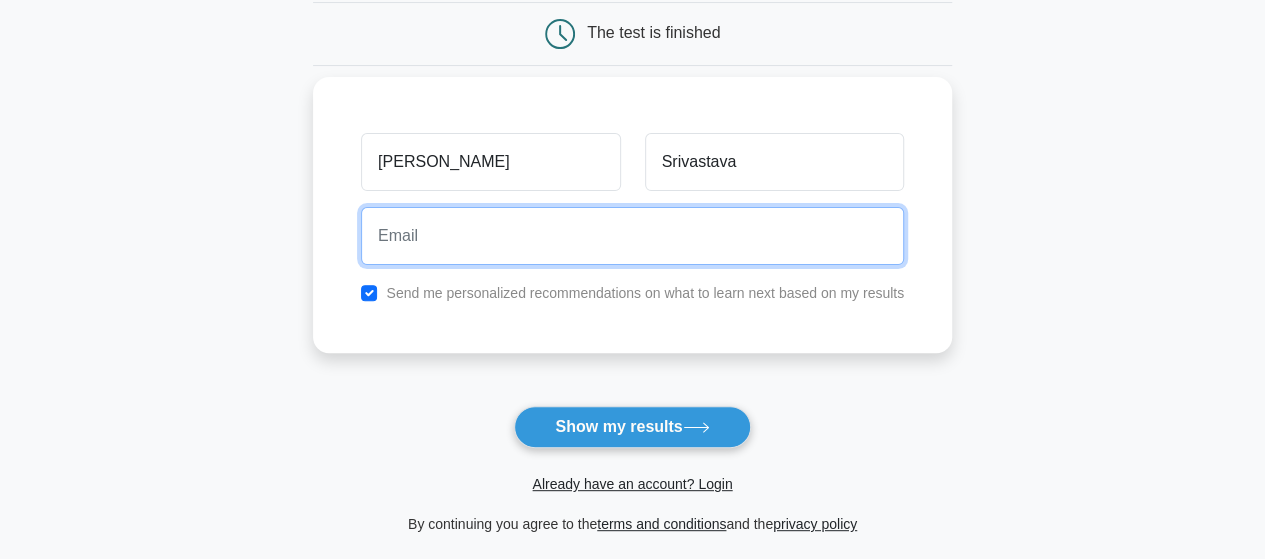 click at bounding box center [632, 236] 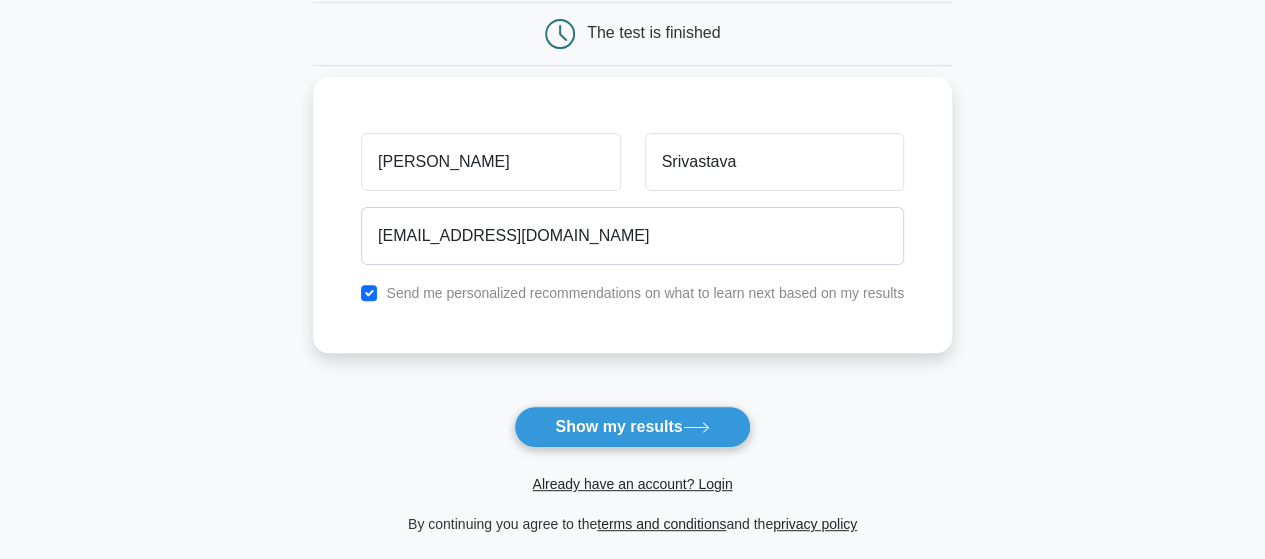 click on "Send me personalized recommendations on what to learn next based on my results" at bounding box center (645, 293) 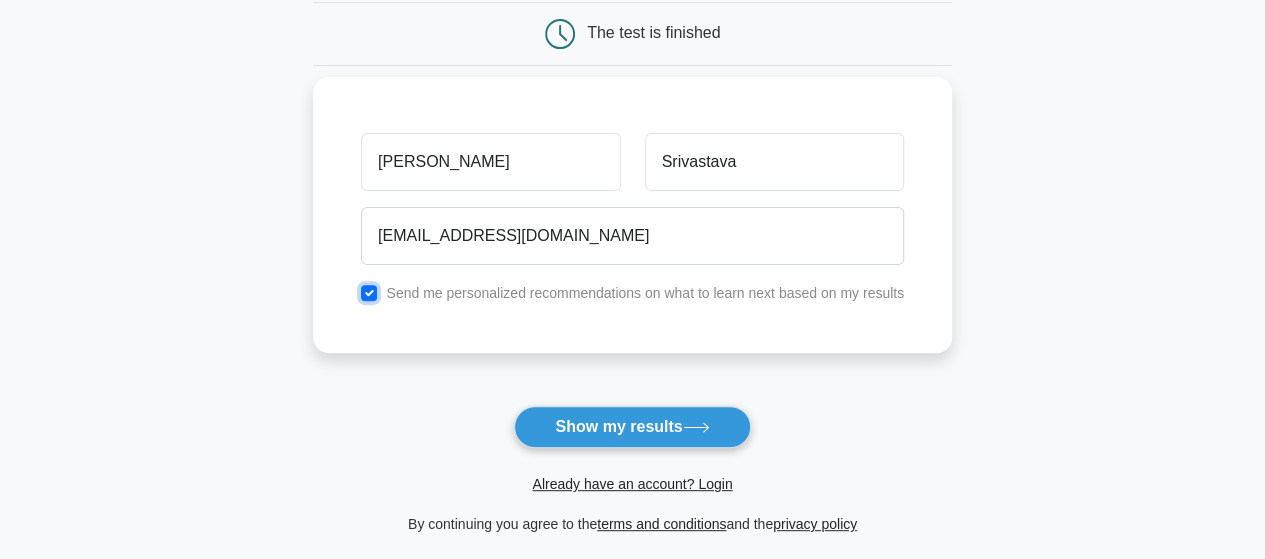 click at bounding box center (369, 293) 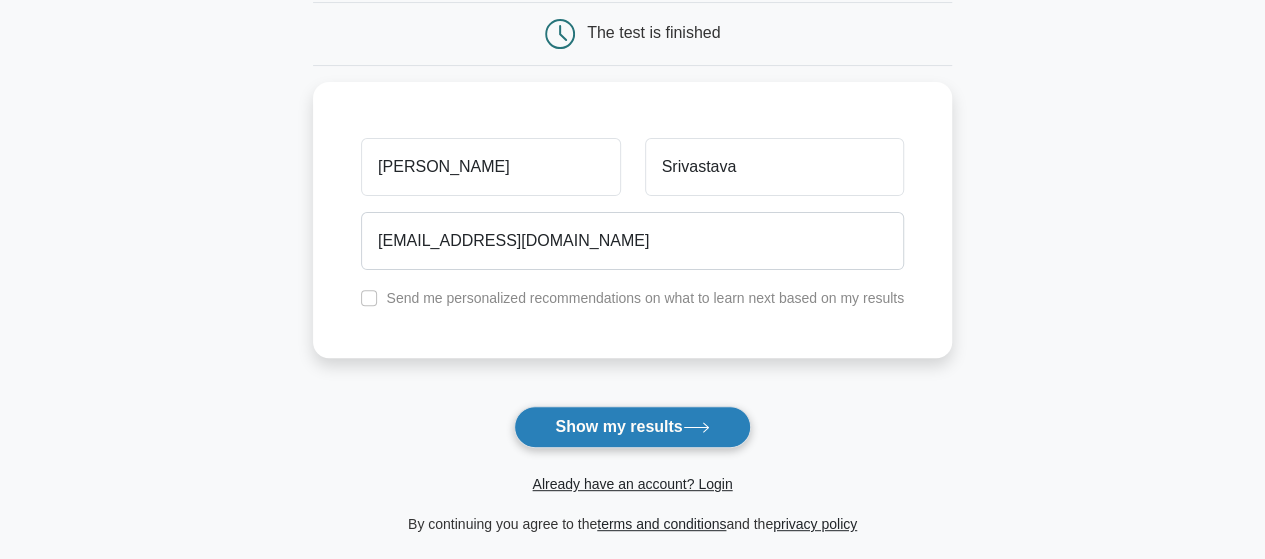 click on "Show my results" at bounding box center [632, 427] 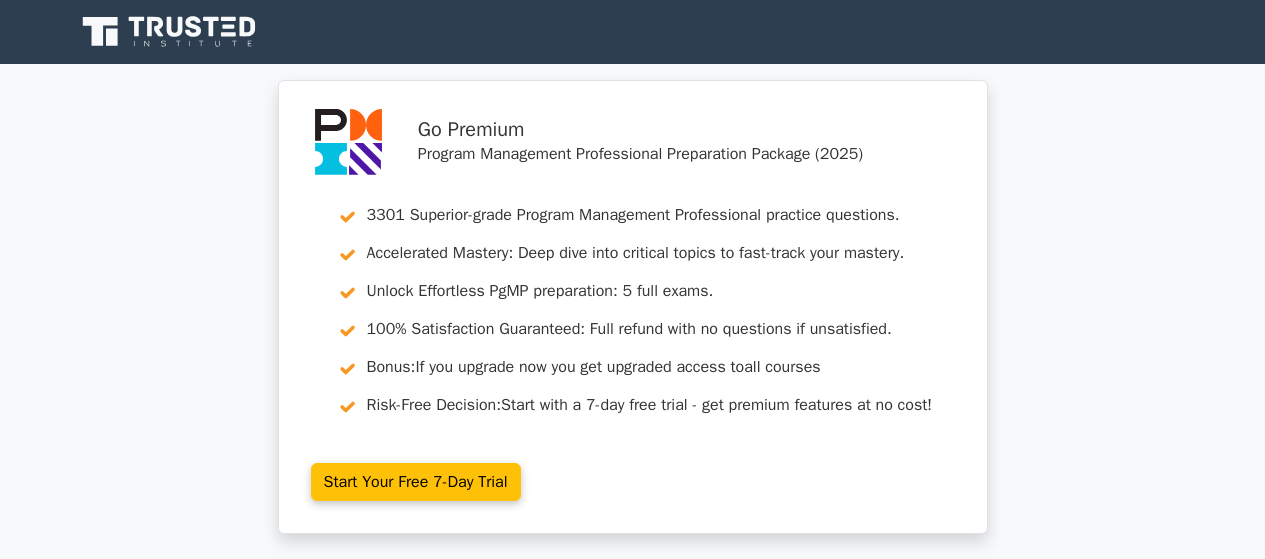 scroll, scrollTop: 0, scrollLeft: 0, axis: both 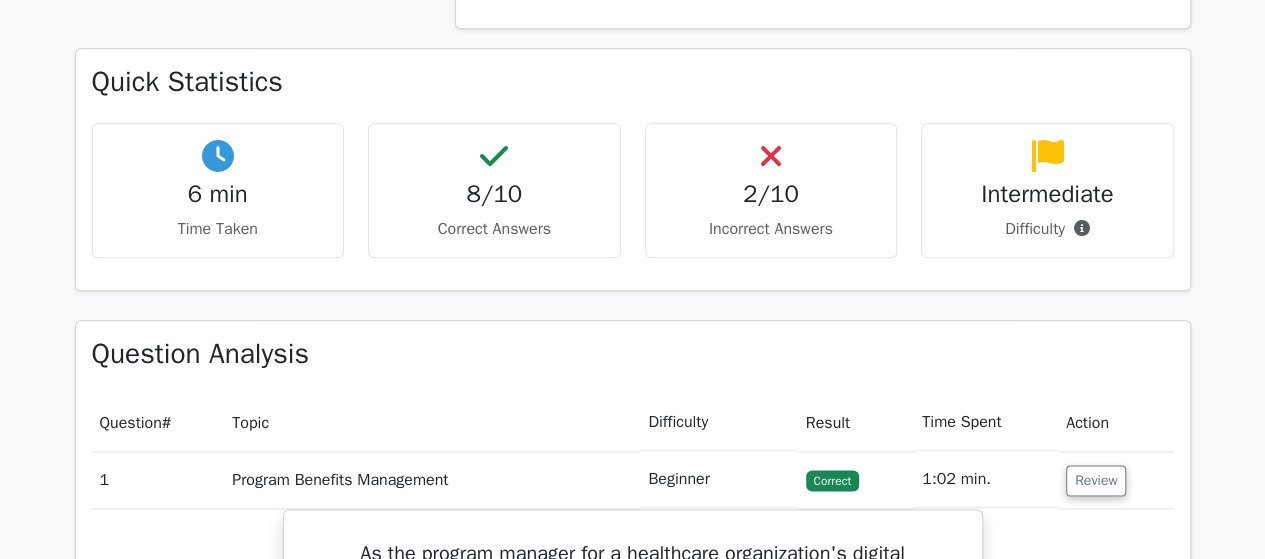 click on "2/10" at bounding box center [771, 194] 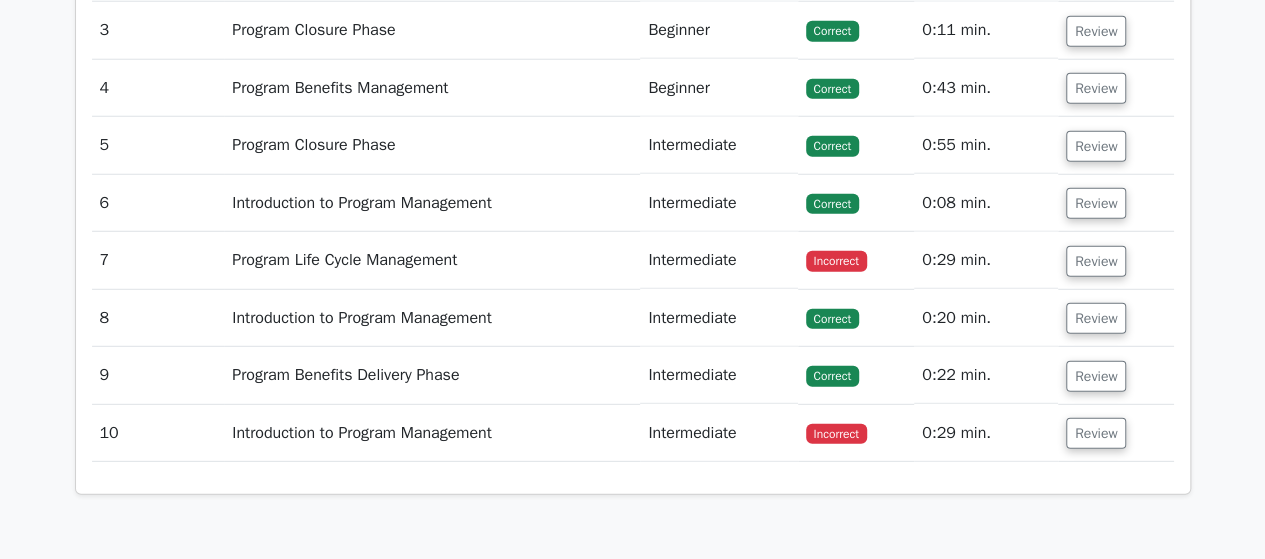 scroll, scrollTop: 2700, scrollLeft: 0, axis: vertical 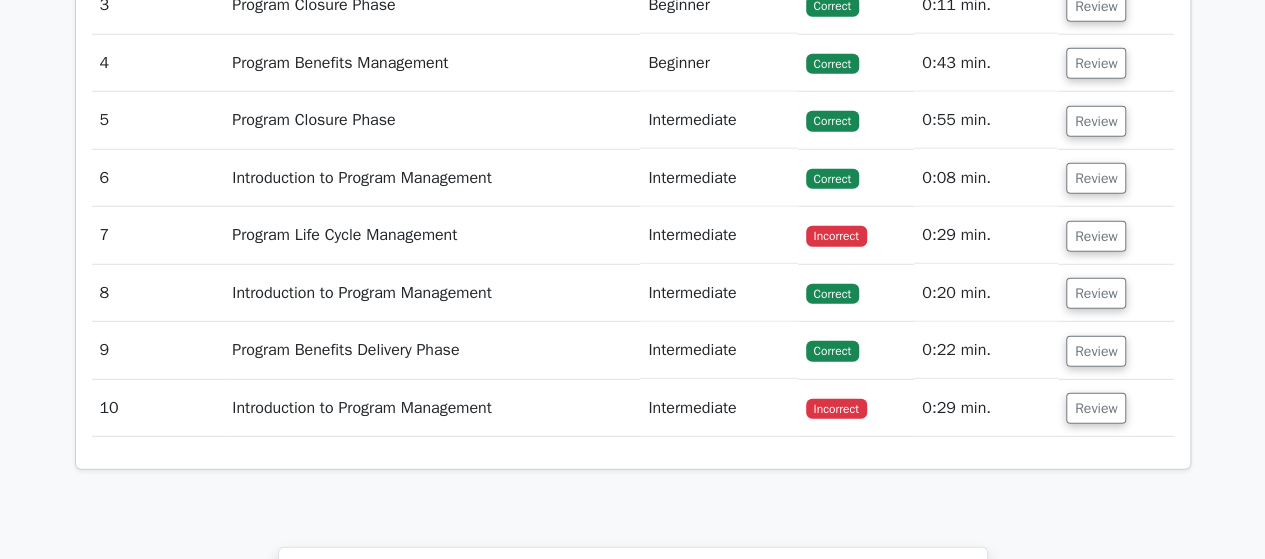 click on "Intermediate" at bounding box center [718, 235] 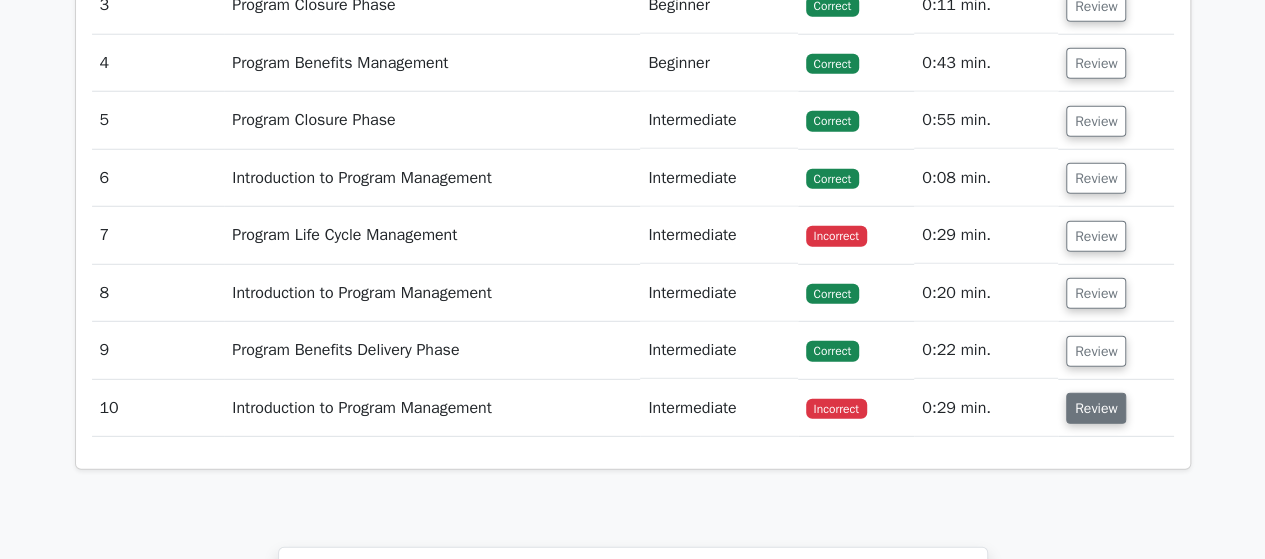 click on "Review" at bounding box center (1096, 408) 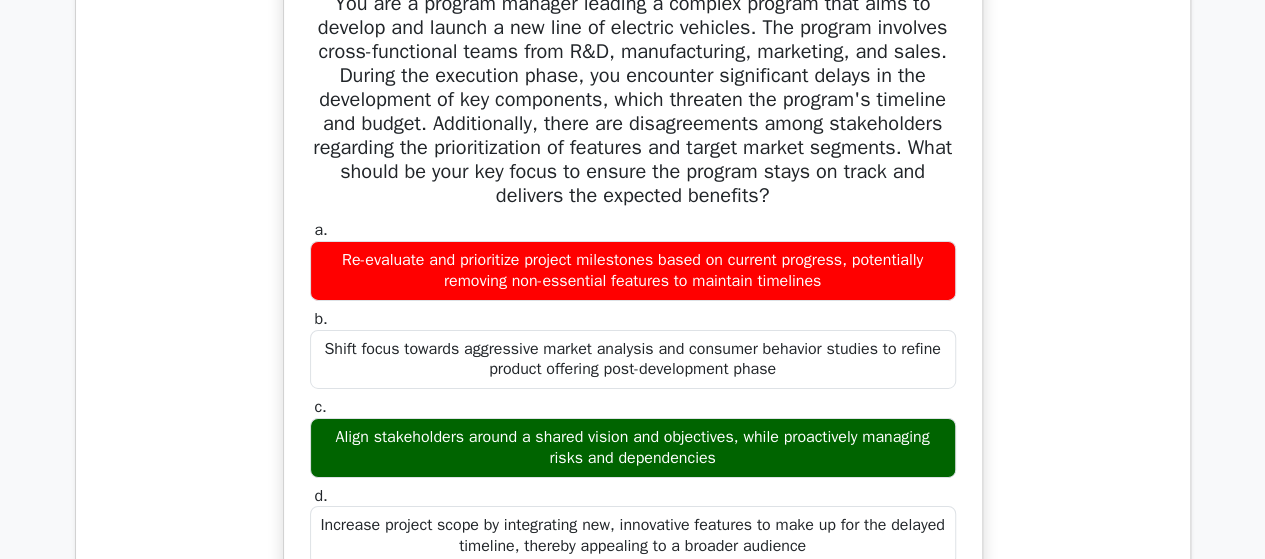 scroll, scrollTop: 3200, scrollLeft: 0, axis: vertical 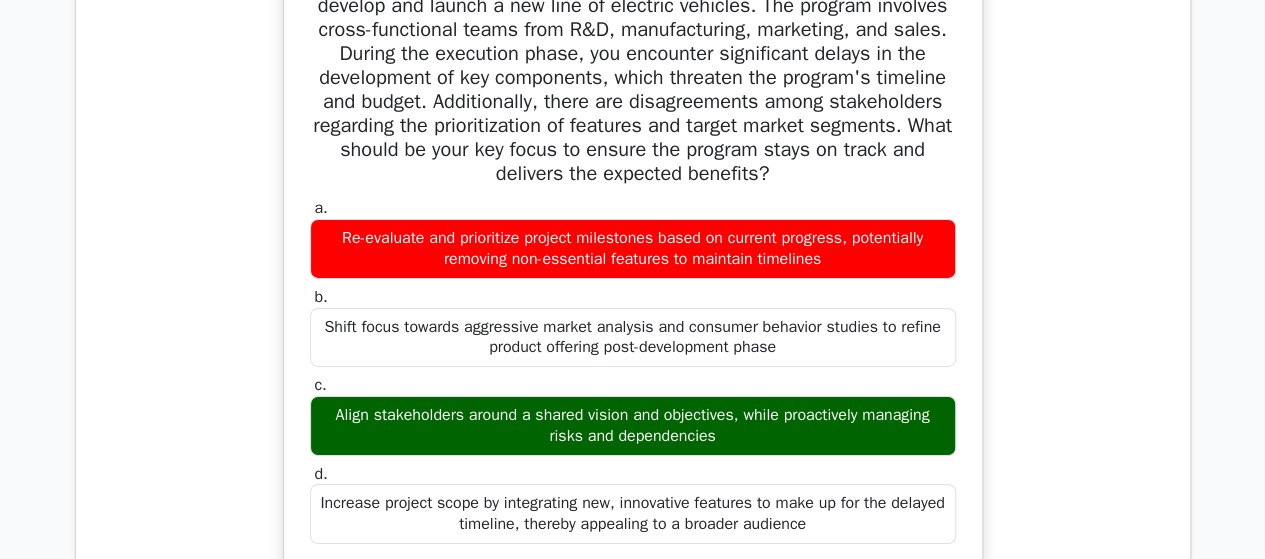 click on "You are a program manager leading a complex program that aims to develop and launch a new line of electric vehicles. The program involves cross-functional teams from R&D, manufacturing, marketing, and sales. During the execution phase, you encounter significant delays in the development of key components, which threaten the program's timeline and budget. Additionally, there are disagreements among stakeholders regarding the prioritization of features and target market segments. What should be your key focus to ensure the program stays on track and delivers the expected benefits?
a.
b. c. d." at bounding box center [633, 443] 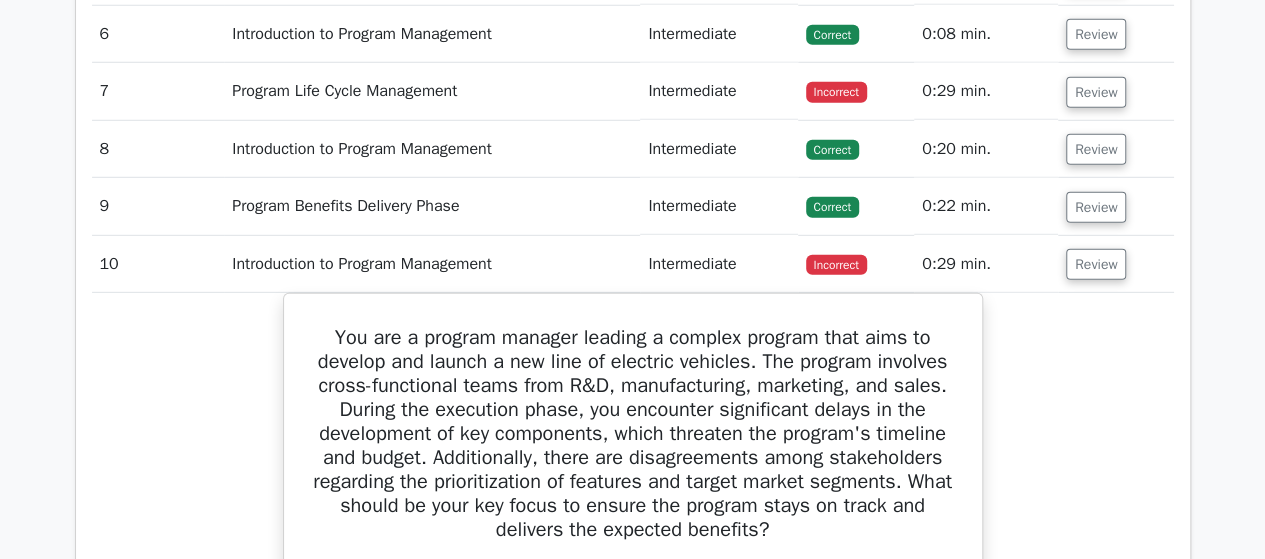 scroll, scrollTop: 2800, scrollLeft: 0, axis: vertical 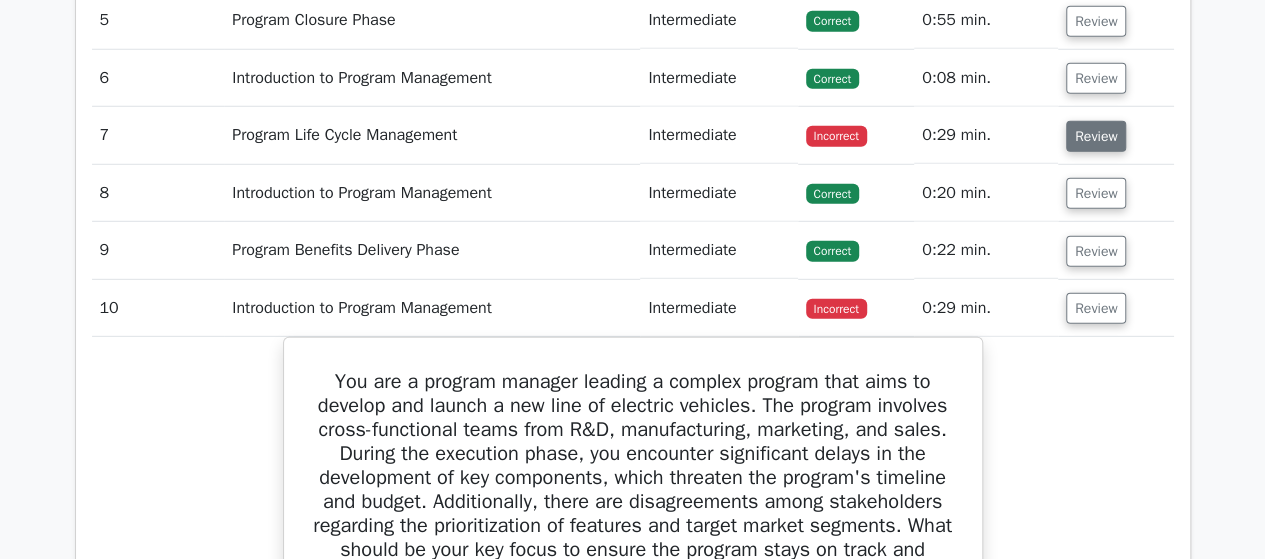 click on "Review" at bounding box center [1096, 136] 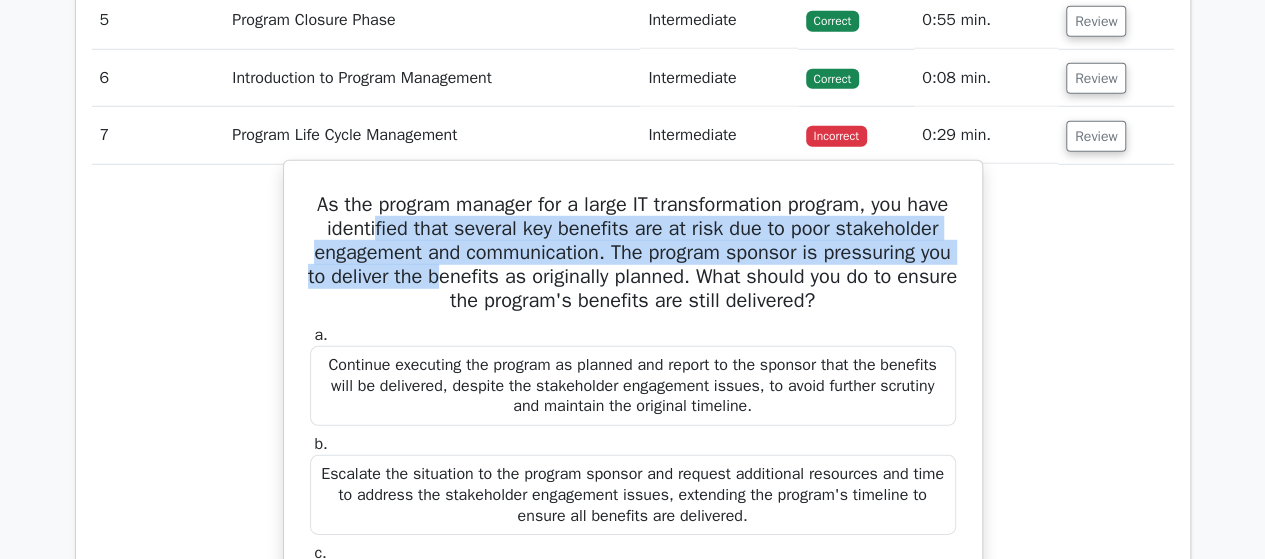 drag, startPoint x: 448, startPoint y: 229, endPoint x: 616, endPoint y: 269, distance: 172.69626 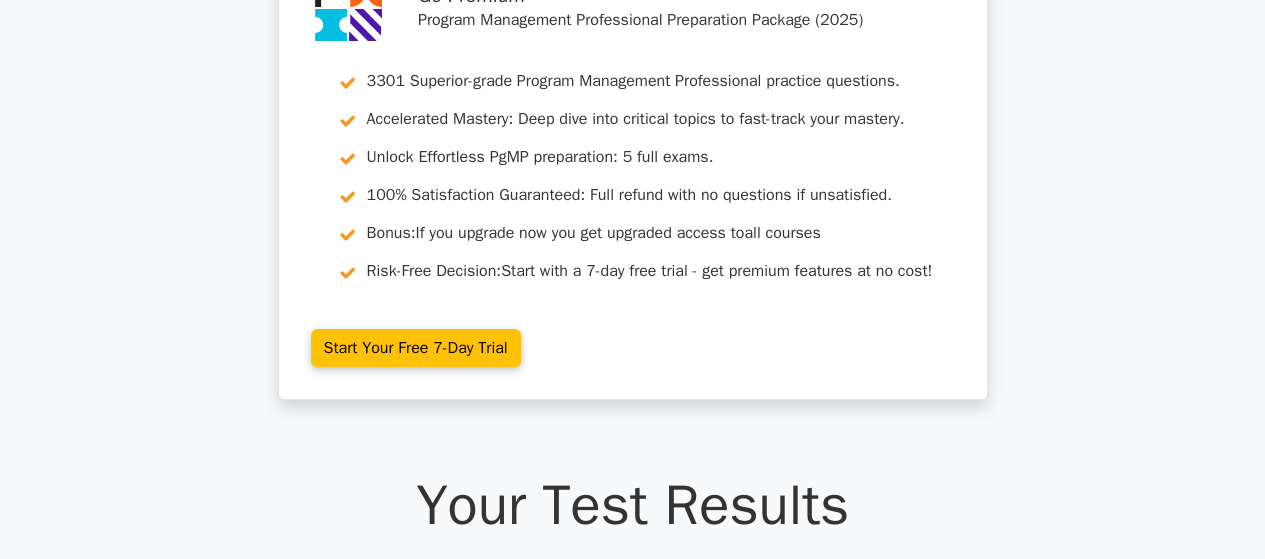 scroll, scrollTop: 0, scrollLeft: 0, axis: both 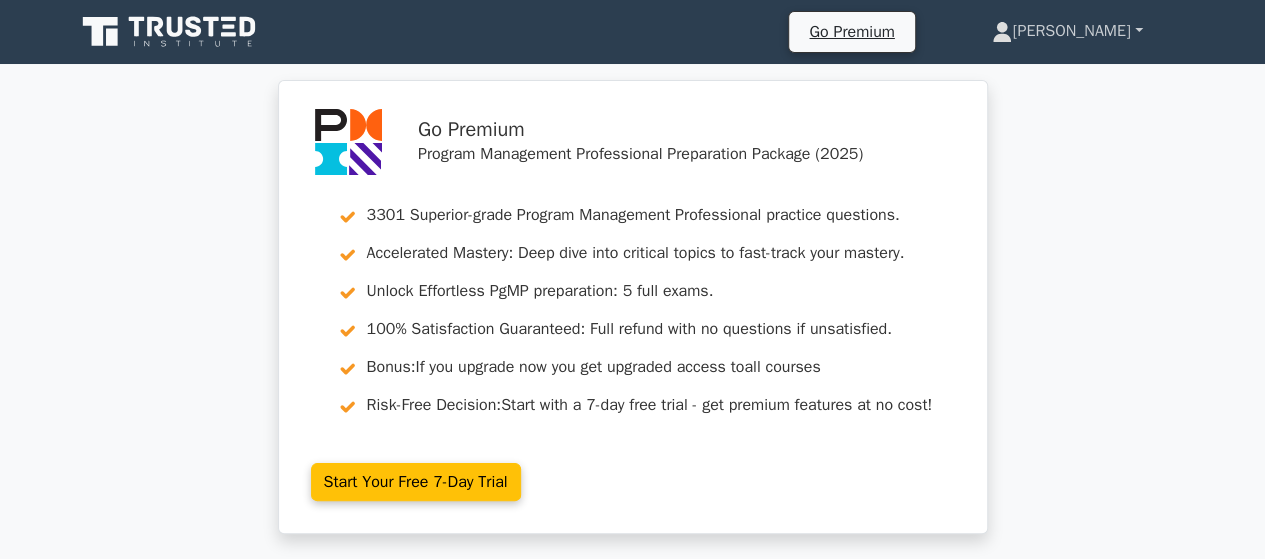 click on "Akhil" at bounding box center [1067, 31] 